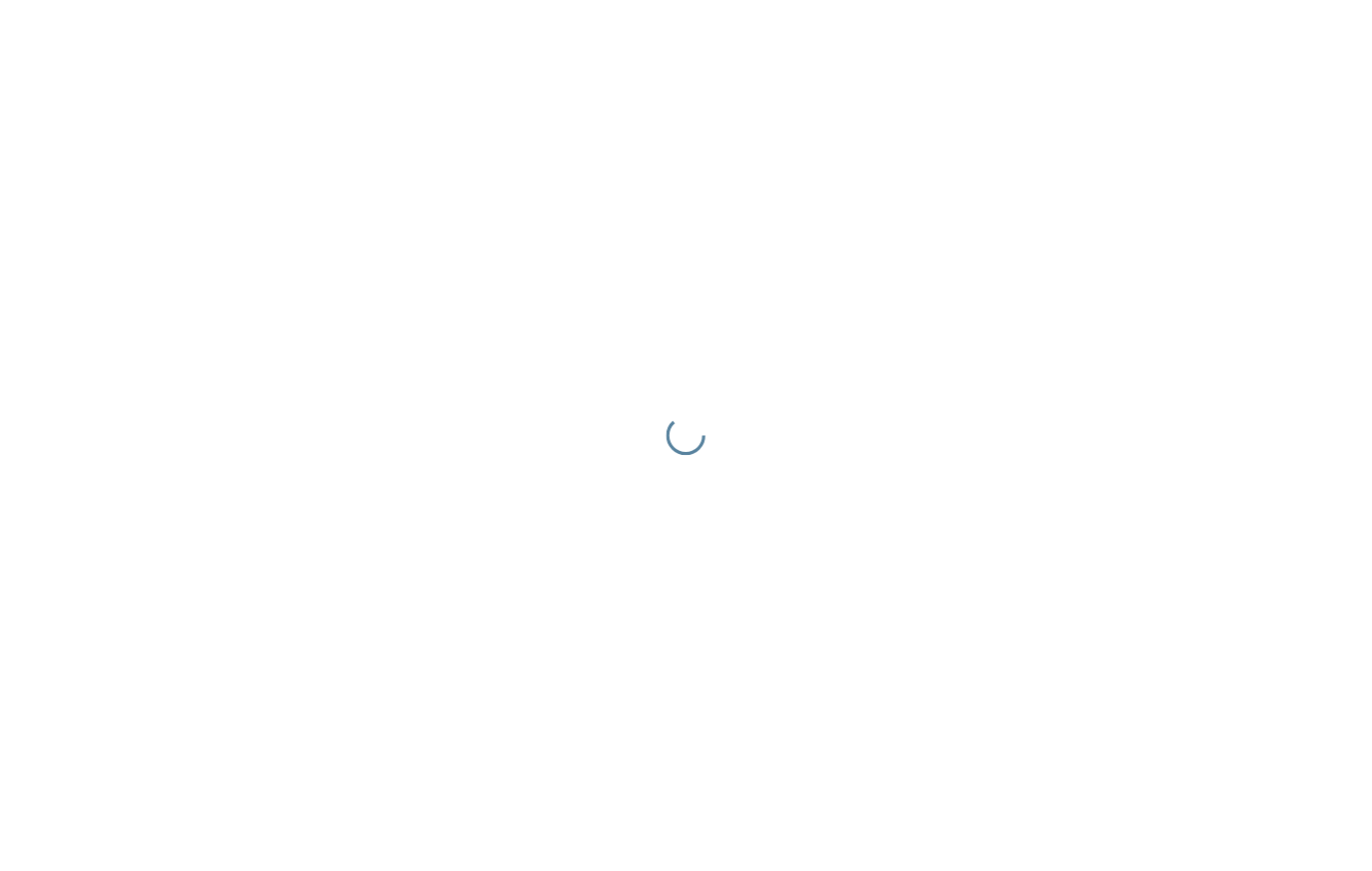 scroll, scrollTop: 0, scrollLeft: 0, axis: both 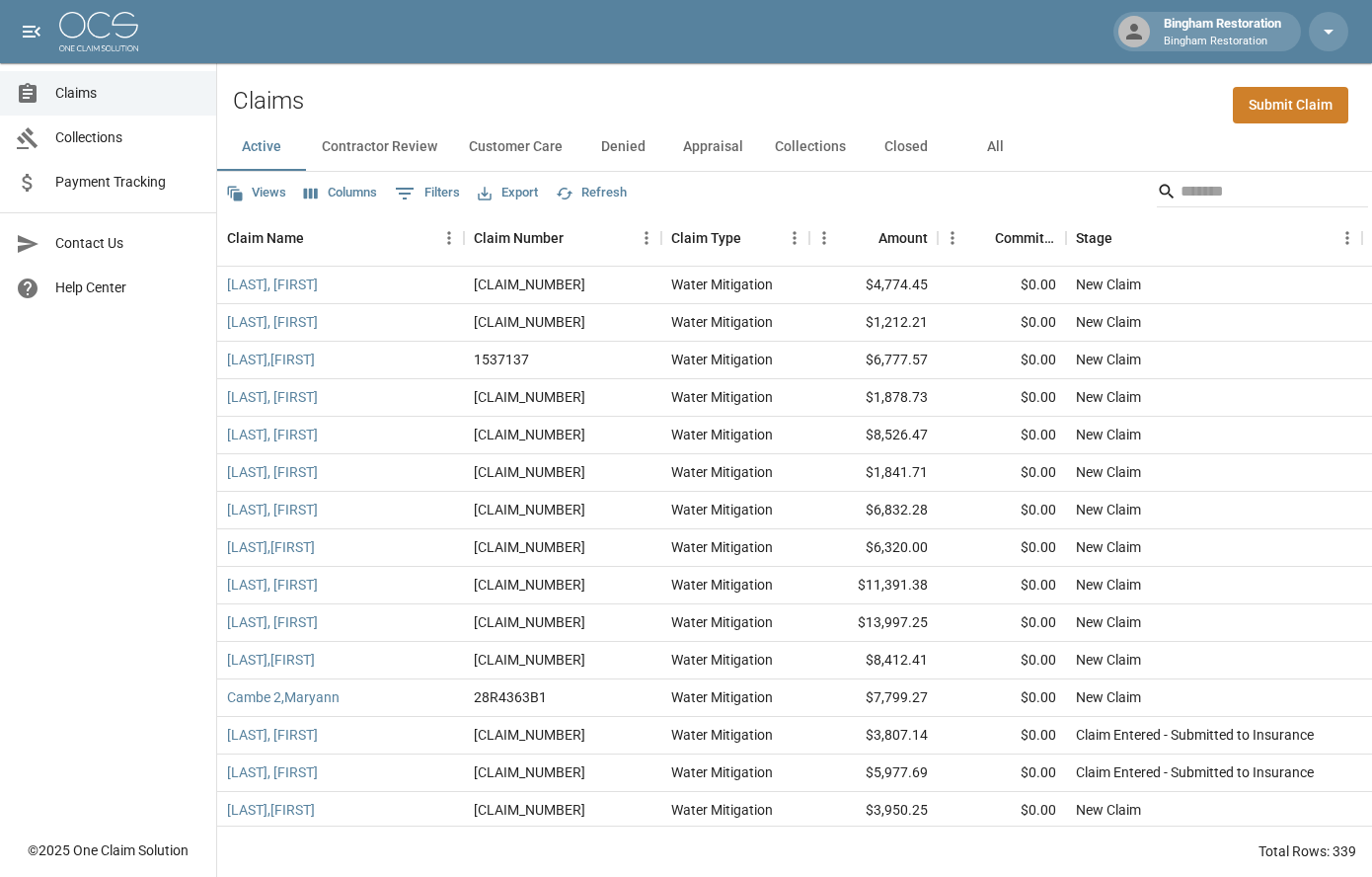 click on "Submit Claim" at bounding box center [1290, 105] 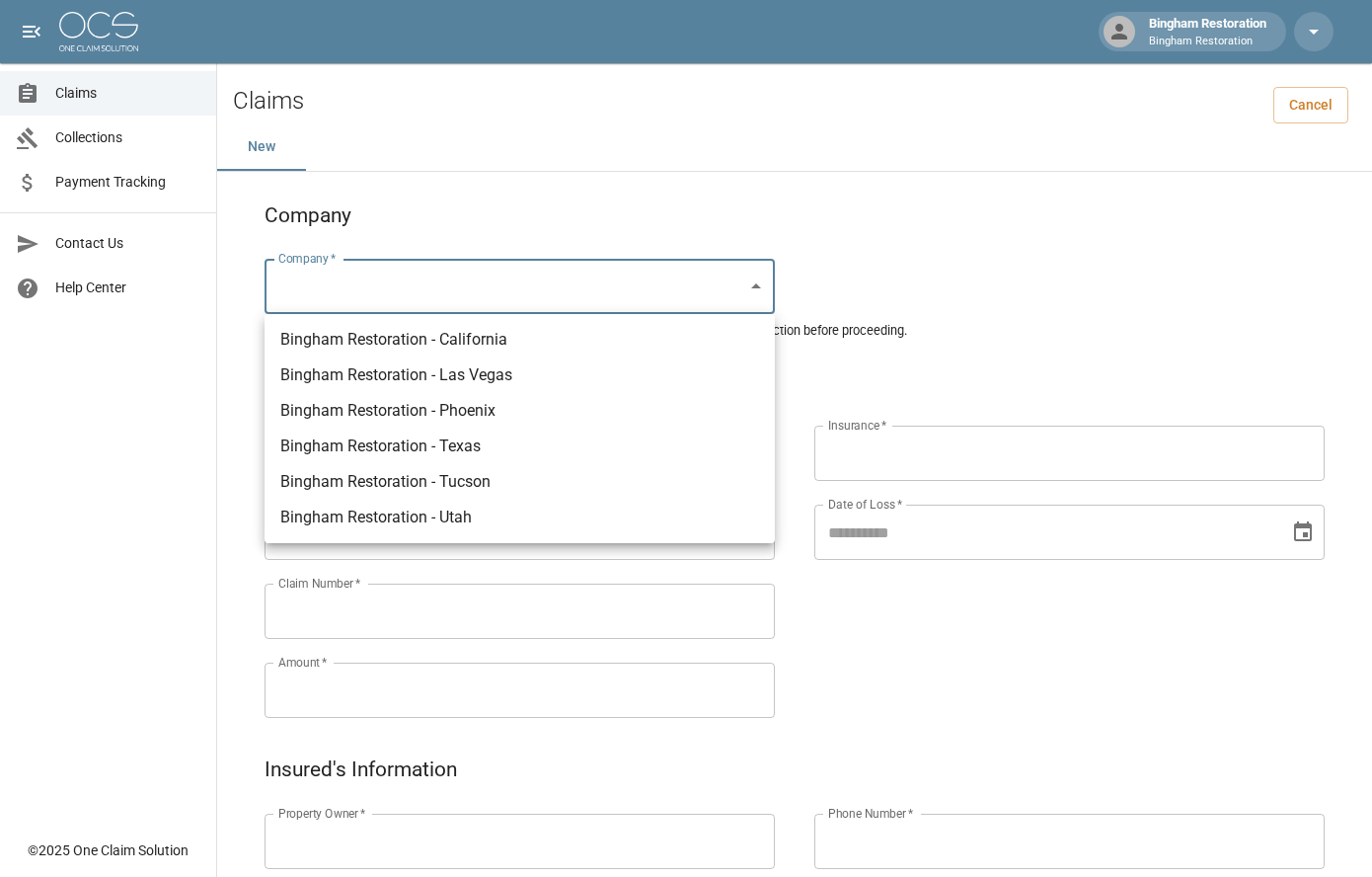 click on "Bingham Restoration Bingham Restoration Claims Collections Payment Tracking Contact Us Help Center ©  2025   One Claim Solution Claims Cancel New Company Company   * ​ Company   * Please ensure you select the correct company to submit your claim. Double-check your selection before proceeding. Claim Information Claim Type   * ​ Claim Type   * Claim Name   * Claim Name   * Claim Number   * Claim Number   * Amount   * Amount   * Insurance   * Insurance   * Date of Loss   * Date of Loss   * Insured's Information Property Owner   * Property Owner   * Mailing Address   * Mailing Address   * Mailing City   * Mailing City   * Mailing State   * Mailing State   * Mailing Zip   * Mailing Zip   * Phone Number   * Phone Number   * Alt. Phone Number Alt. Phone Number Email Email Documentation Invoice (PDF)* ​ Upload file(s) Invoice (PDF)* Work Authorization* ​ Upload file(s) Work Authorization* Photo Link Photo Link ​ Upload file(s) Testing ​ ​" at bounding box center [686, 910] 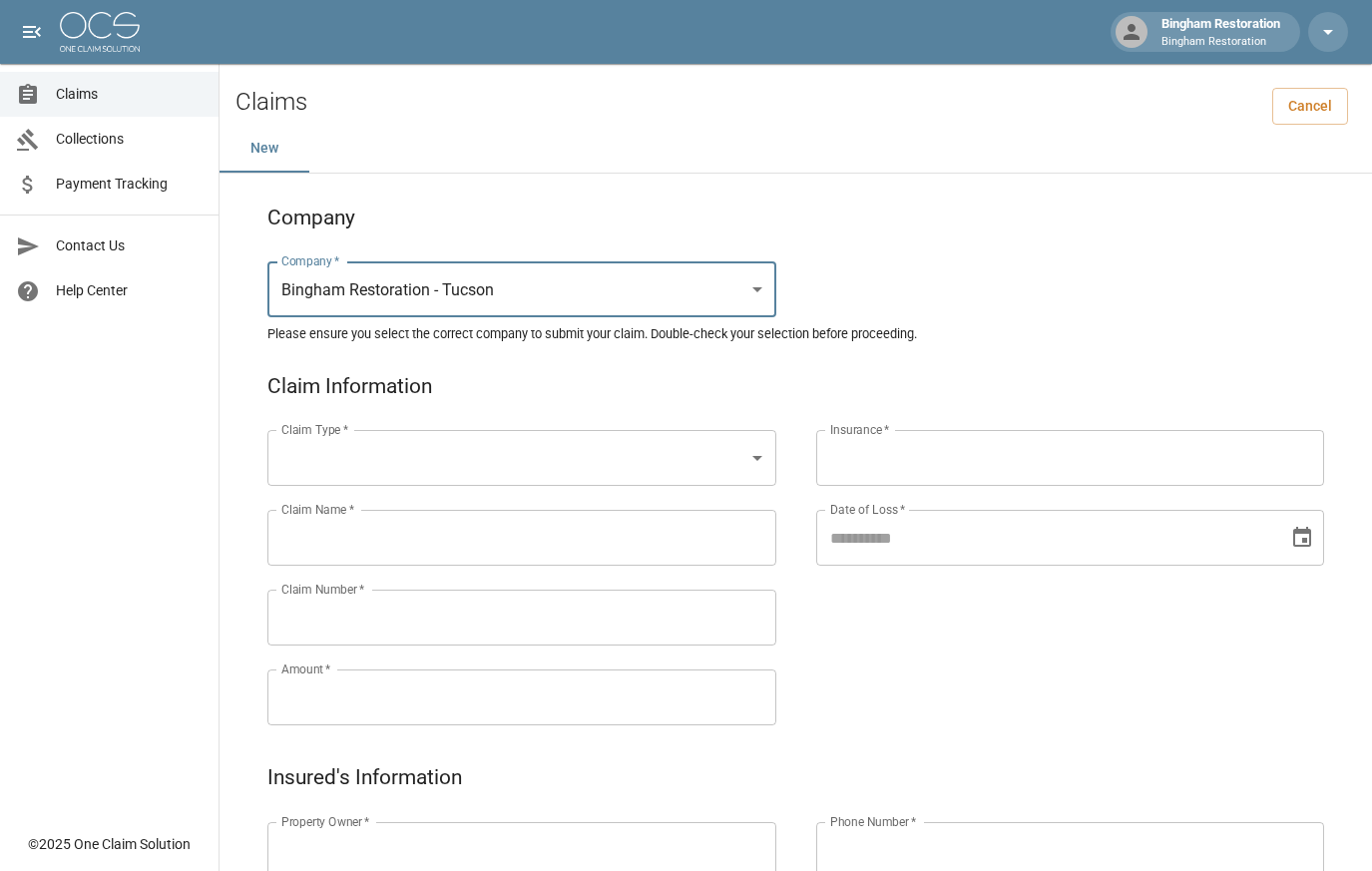 click on "Bingham Restoration - Tucson *** Company   * Please ensure you select the correct company to submit your claim. Double-check your selection before proceeding. Claim Information Claim Type   * ​ Claim Type   * Claim Name   * Claim Name   * Claim Number   * Claim Number   * Amount   * Amount   * Insurance   * Insurance   * Date of Loss   * Date of Loss   * Insured's Information Property Owner   * Property Owner   * Mailing Address   * Mailing Address   * Mailing City   * Mailing City   * Mailing State   * Mailing State   * Mailing Zip   * Mailing Zip   * Phone Number   * Phone Number   * Alt. Phone Number Alt. Phone Number Email Email Documentation Invoice (PDF)* ​ Upload file(s) Invoice (PDF)* Work Authorization* ​ Upload file(s) Work Authorization* Photo Link Photo Link ​ *" at bounding box center [686, 919] 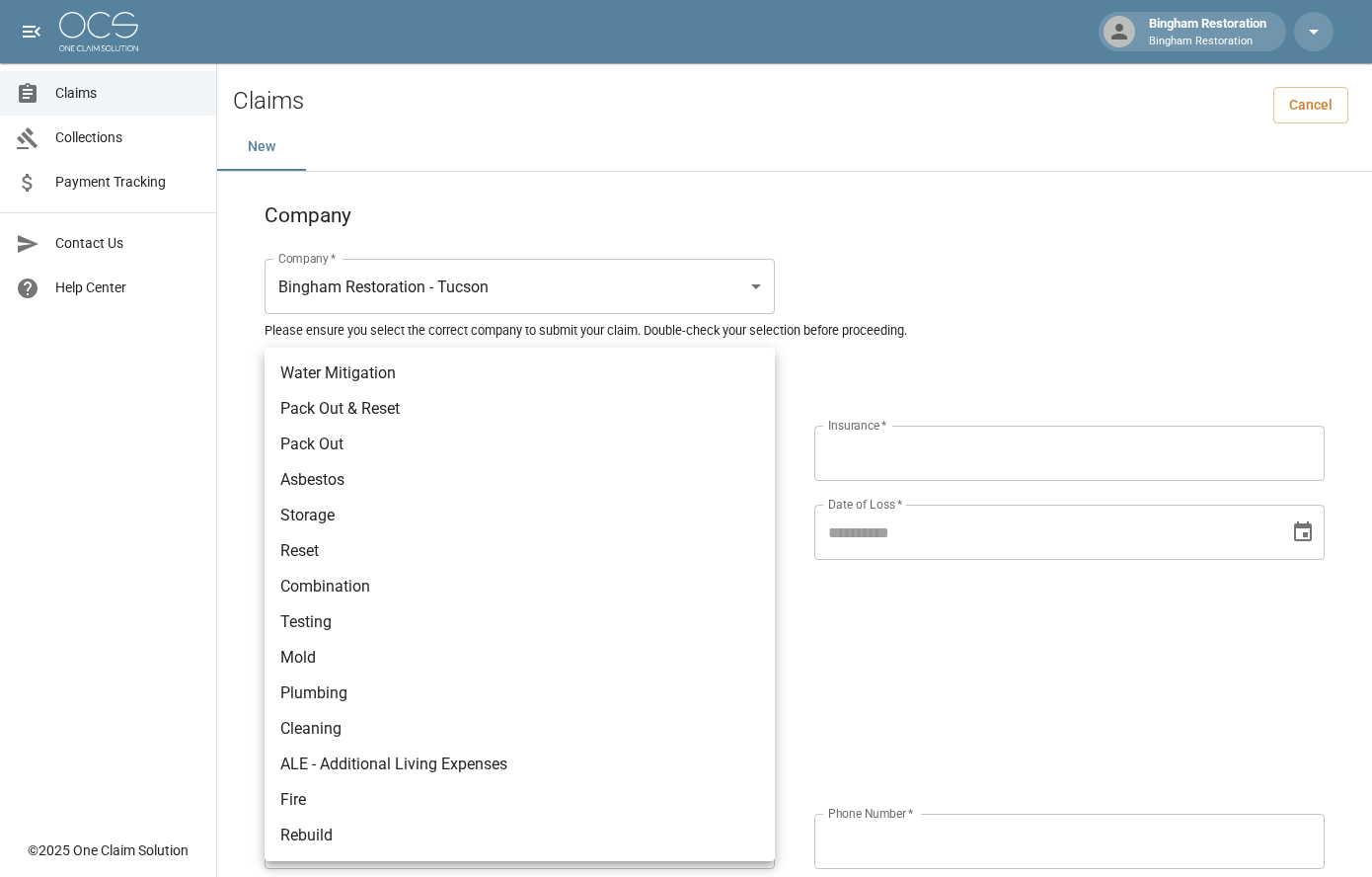 click on "Water Mitigation" at bounding box center (519, 373) 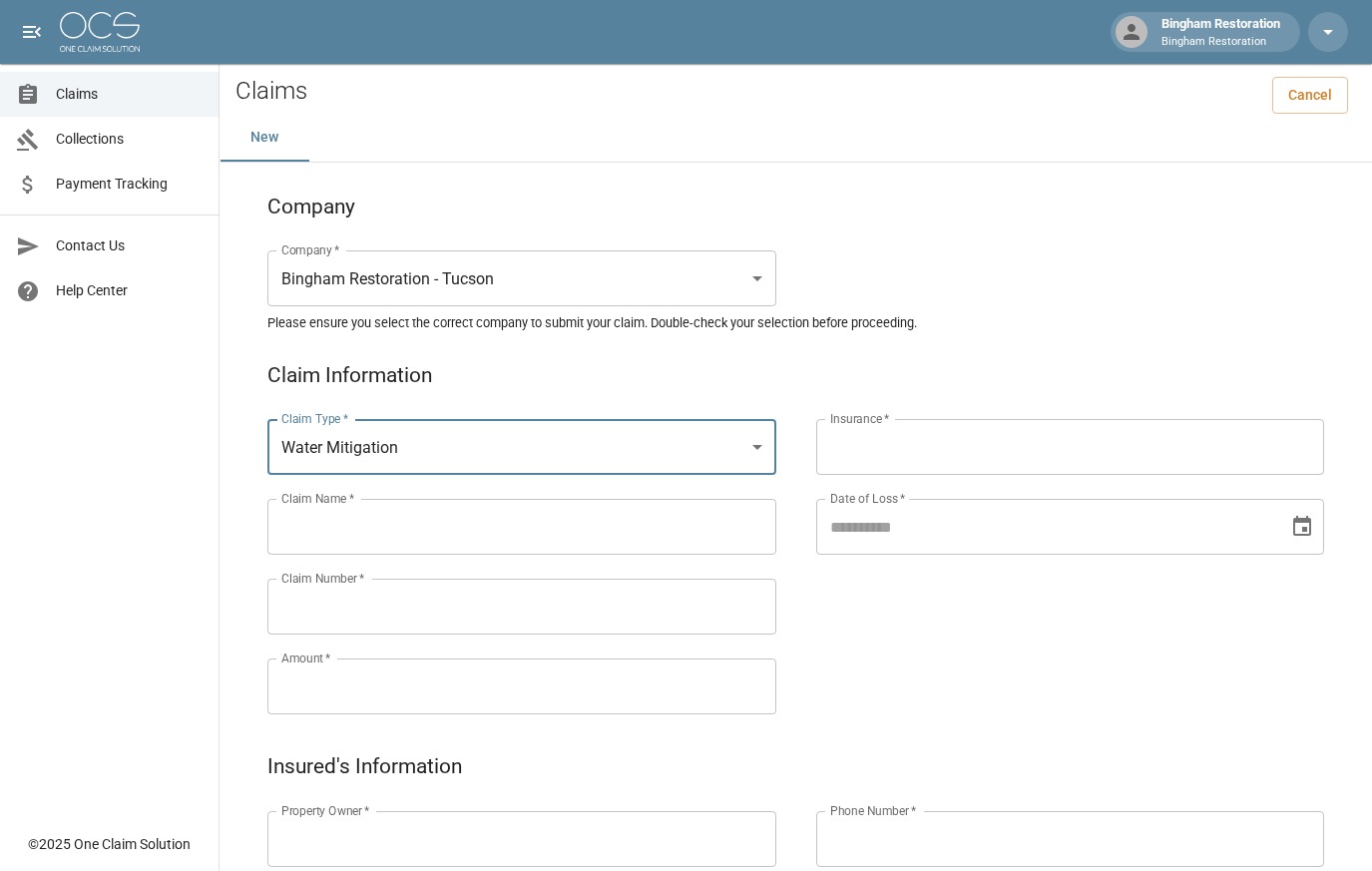 scroll, scrollTop: 0, scrollLeft: 0, axis: both 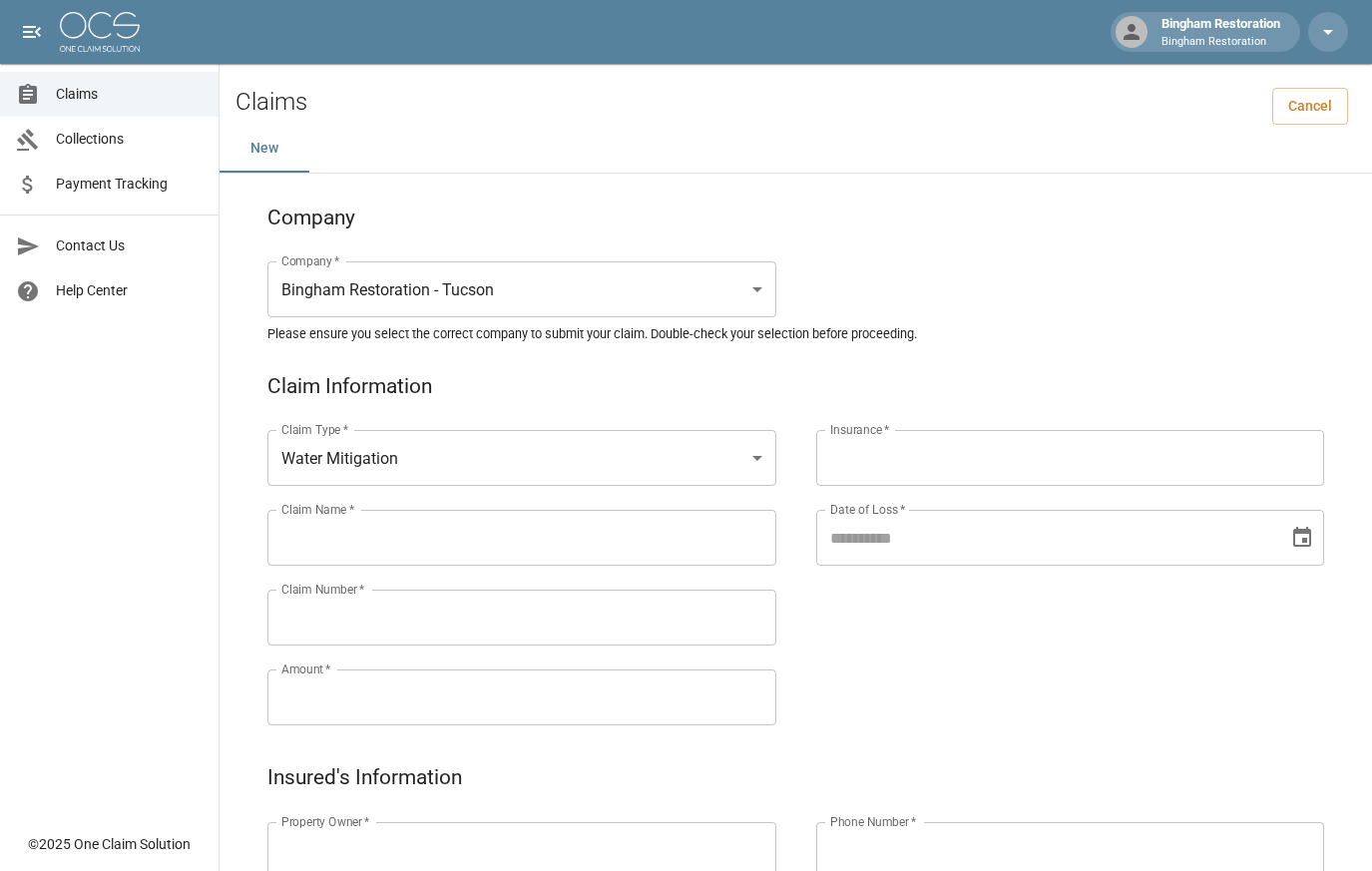 click on "Insurance   *" at bounding box center (1071, 458) 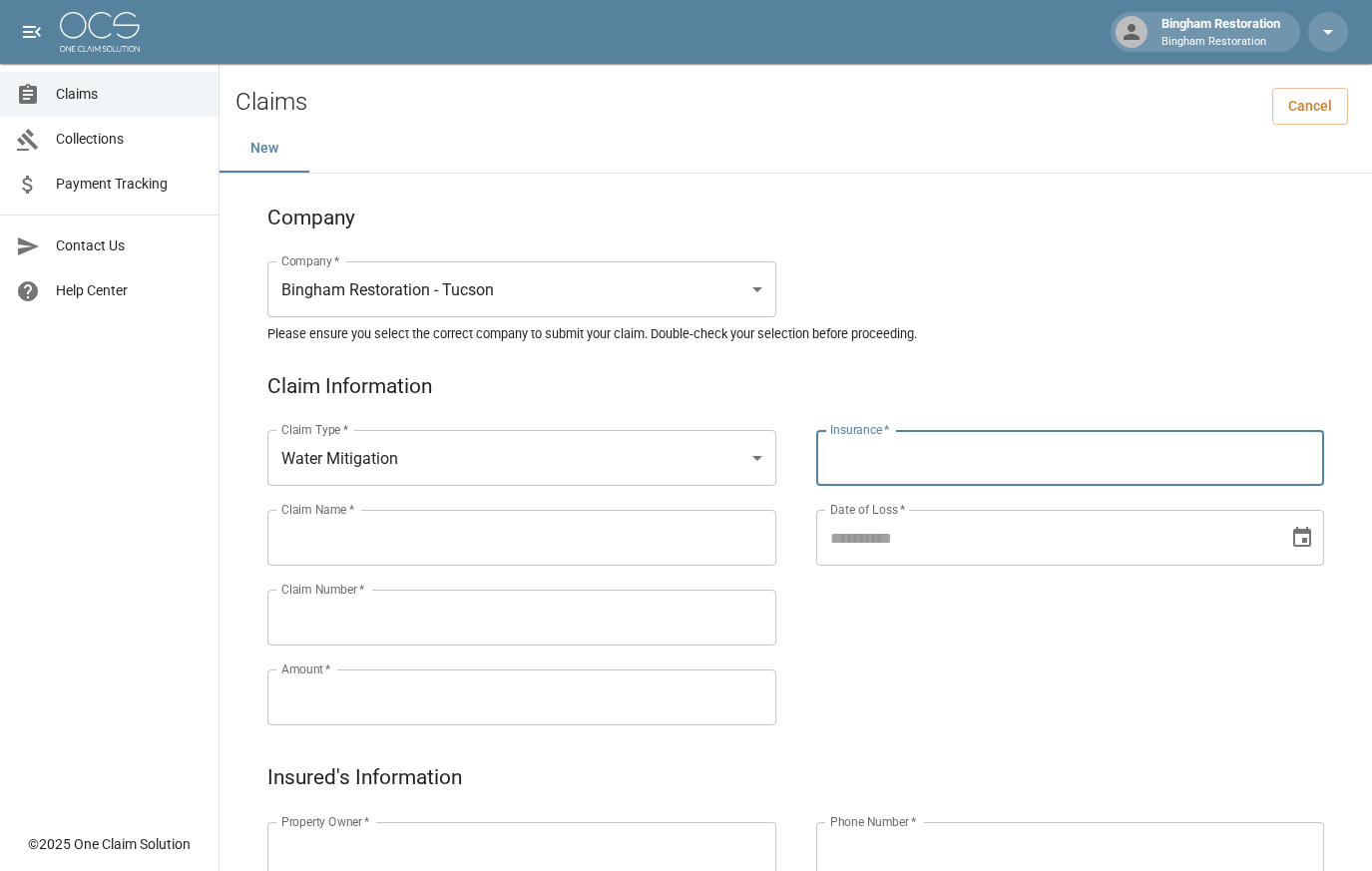 click on "Insurance   *" at bounding box center [1071, 458] 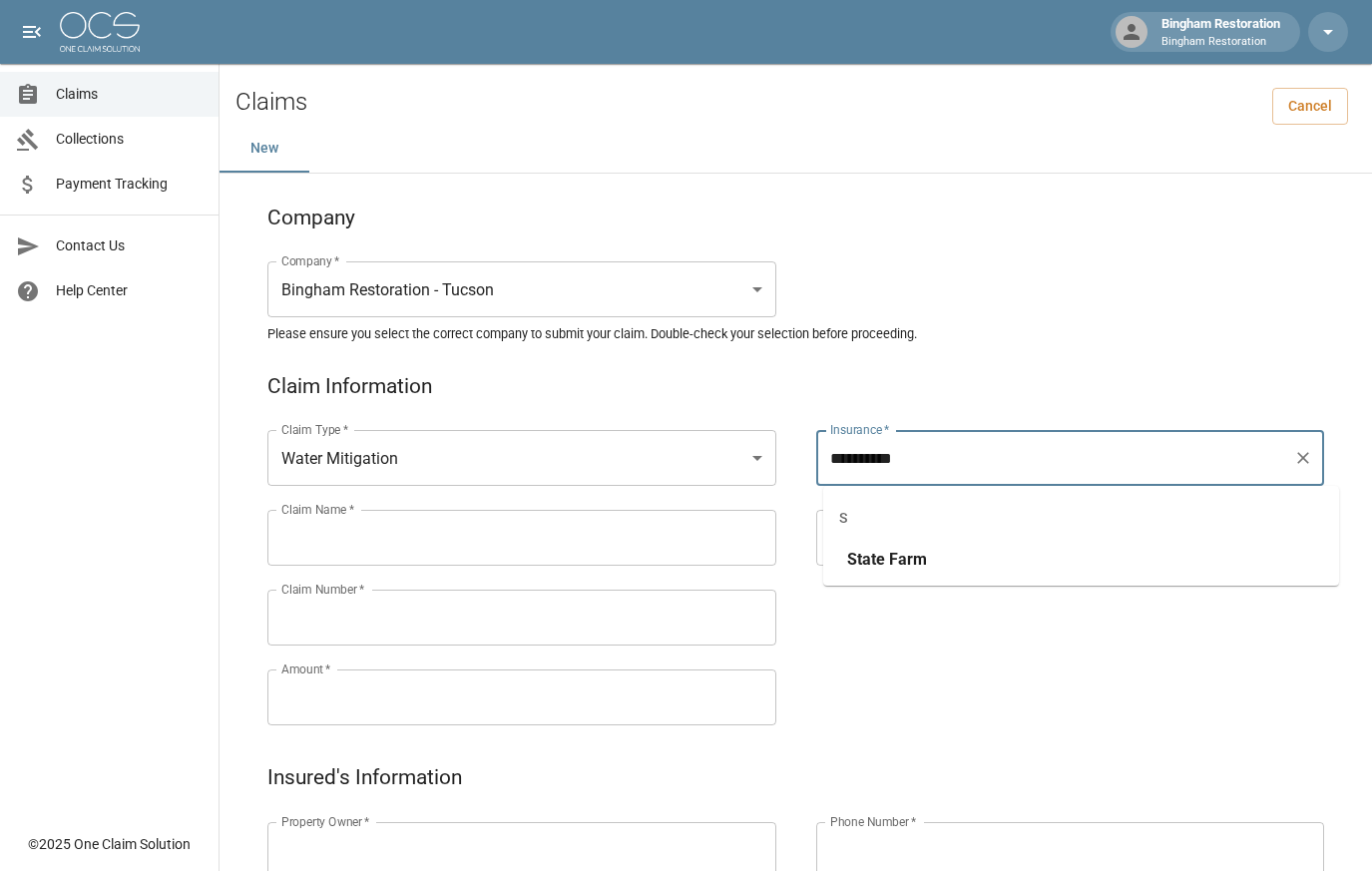 type on "**********" 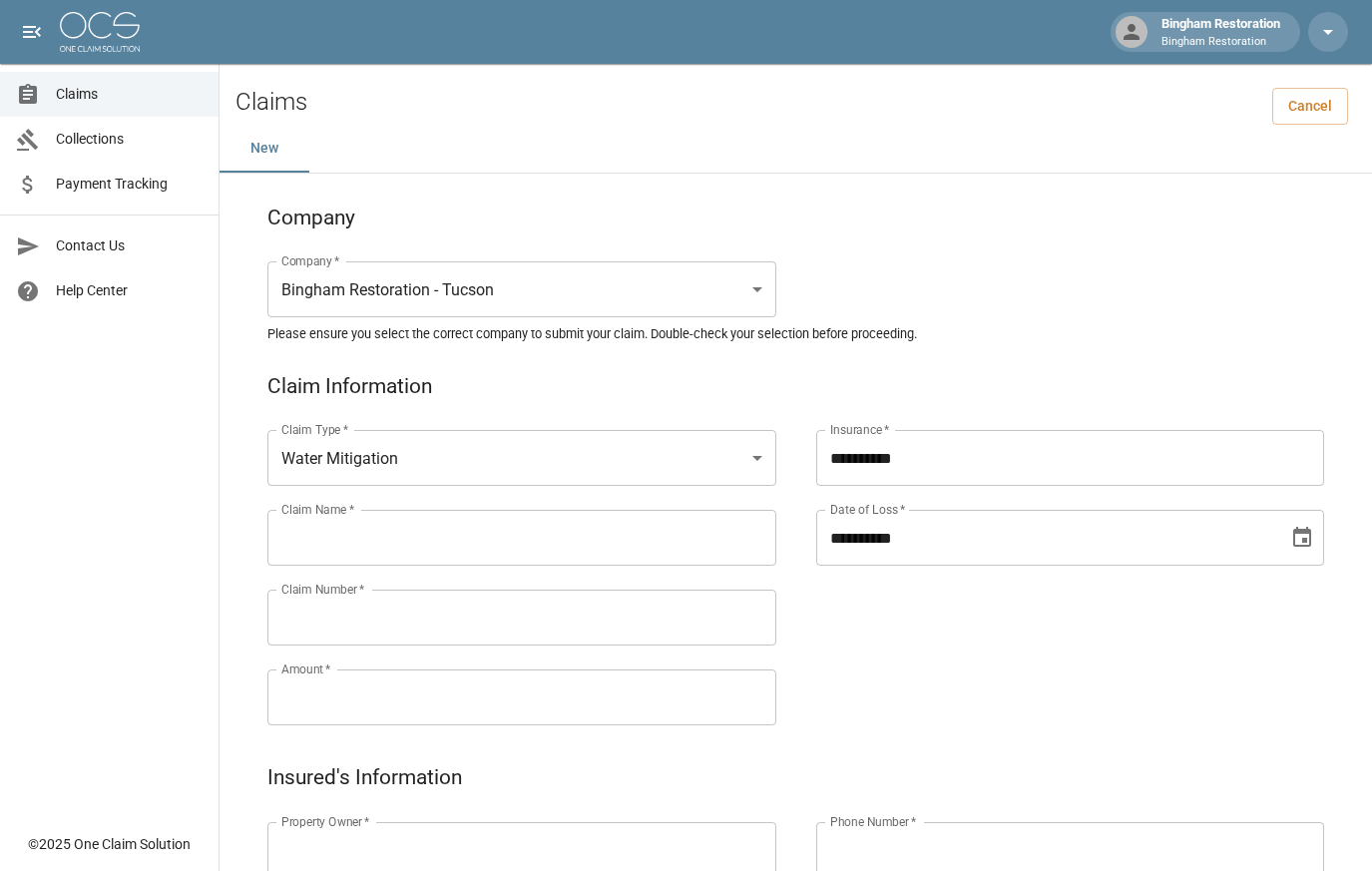 click on "**********" at bounding box center (1046, 538) 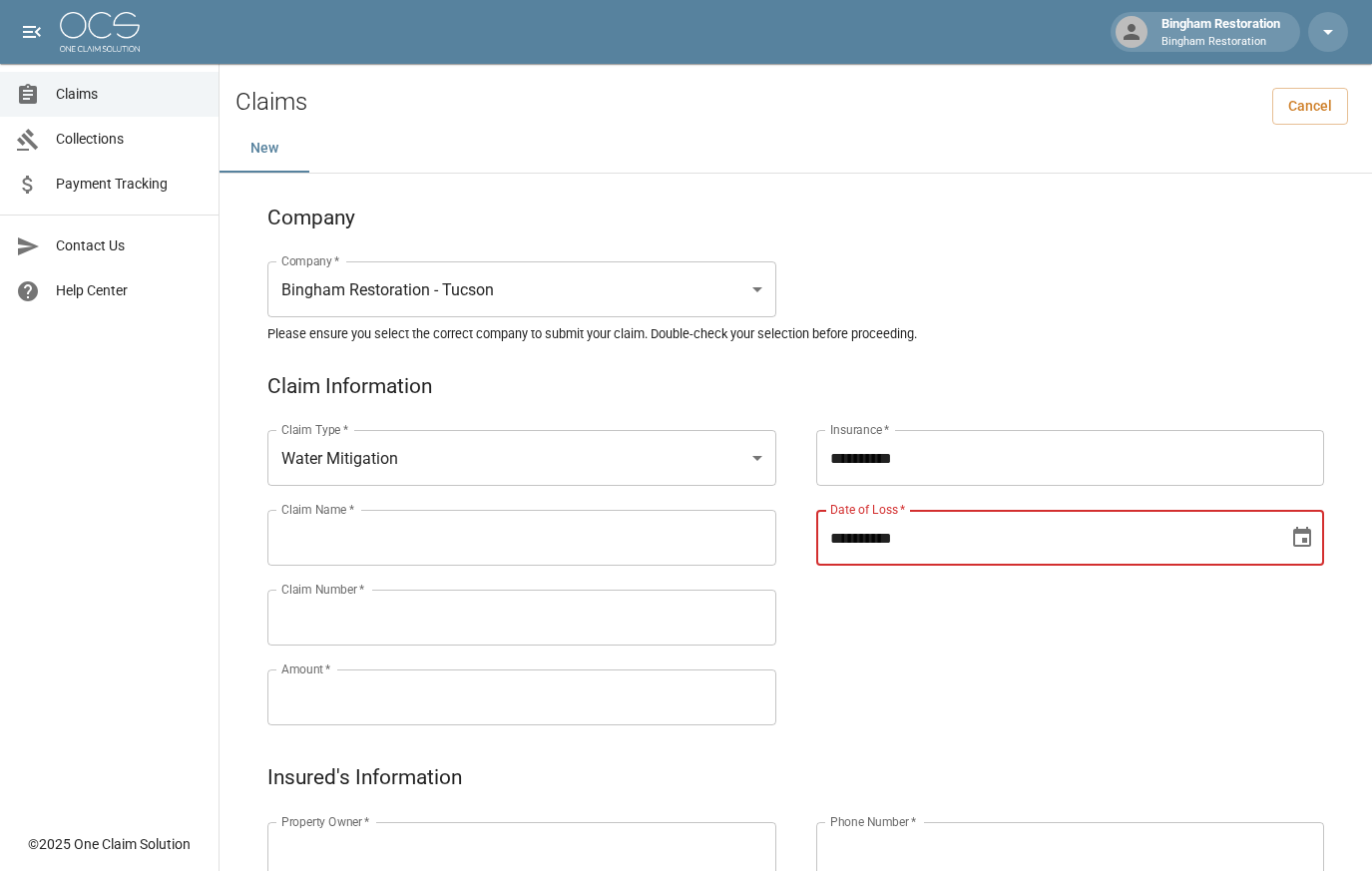 click on "**********" at bounding box center (1046, 538) 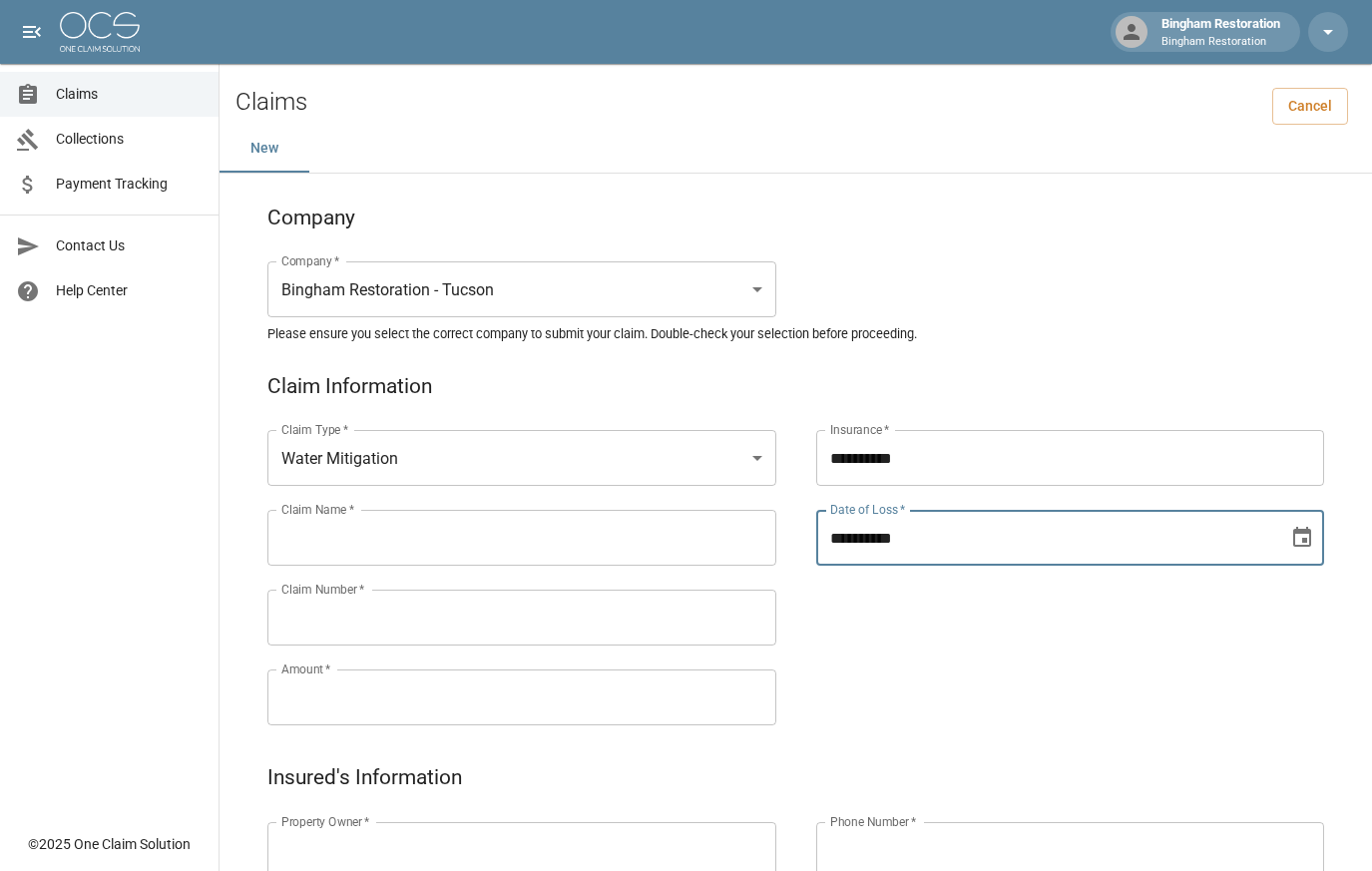 type on "**********" 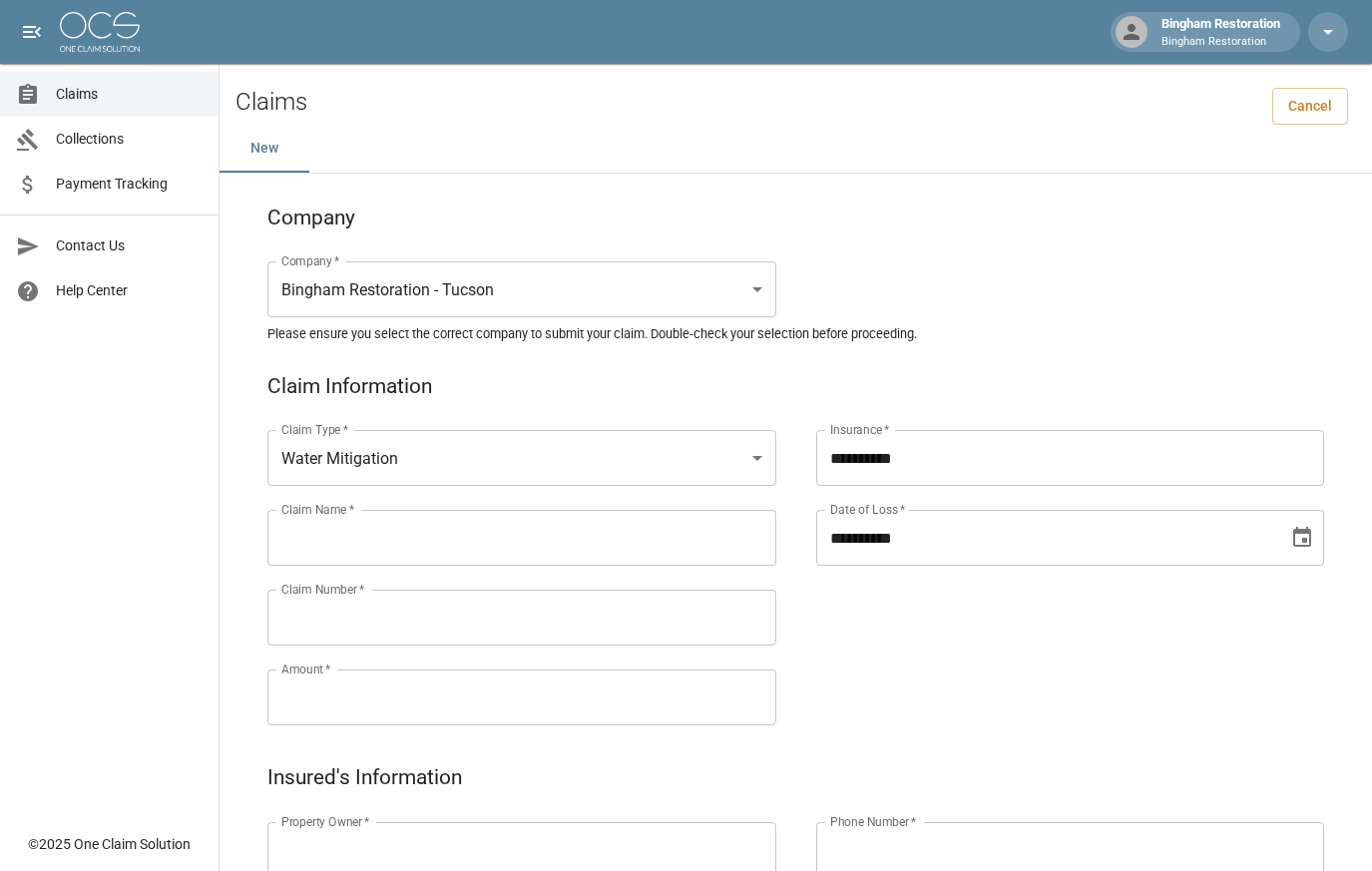 scroll, scrollTop: 100, scrollLeft: 0, axis: vertical 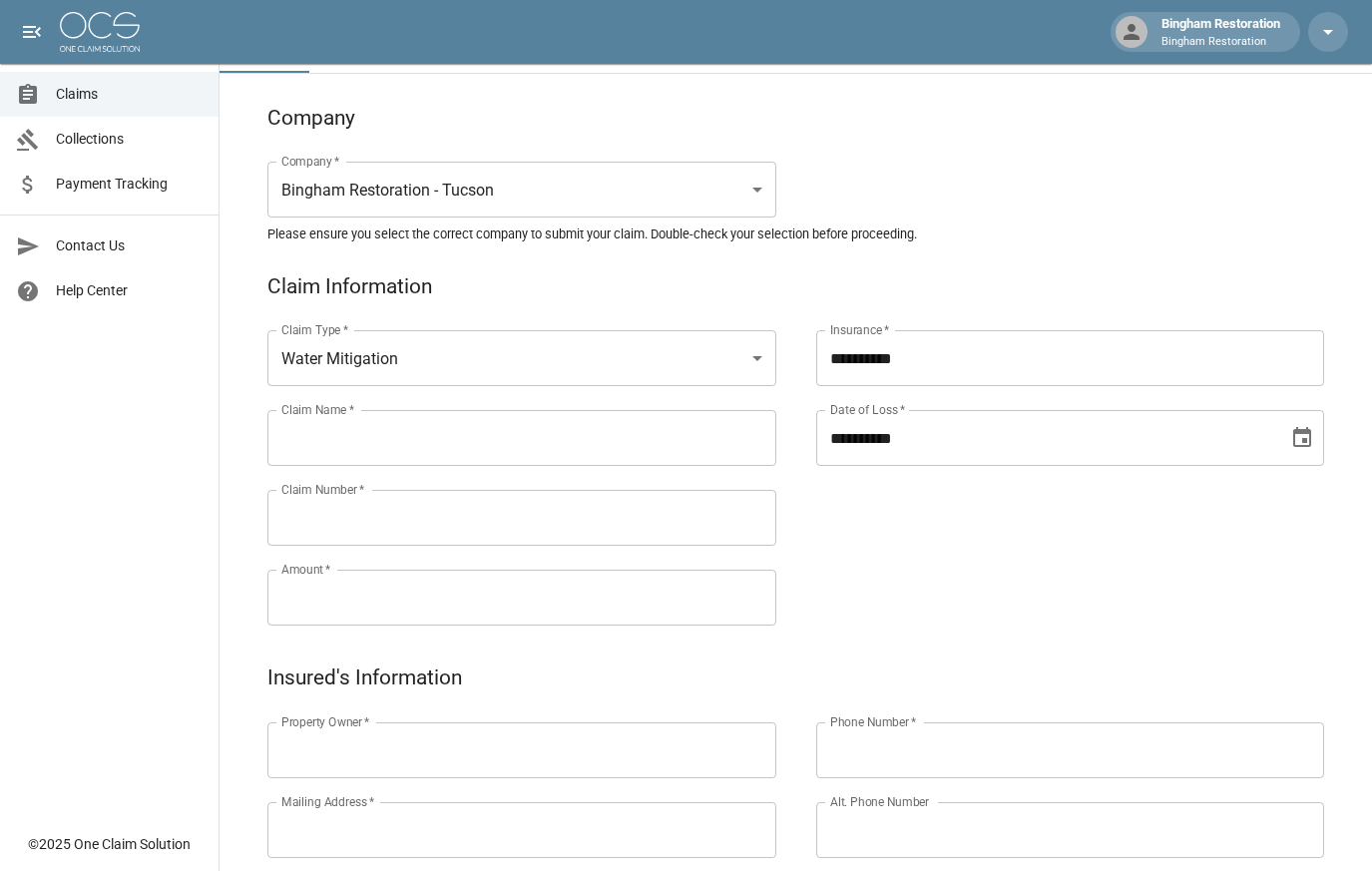 click on "Claim Name   *" at bounding box center (522, 438) 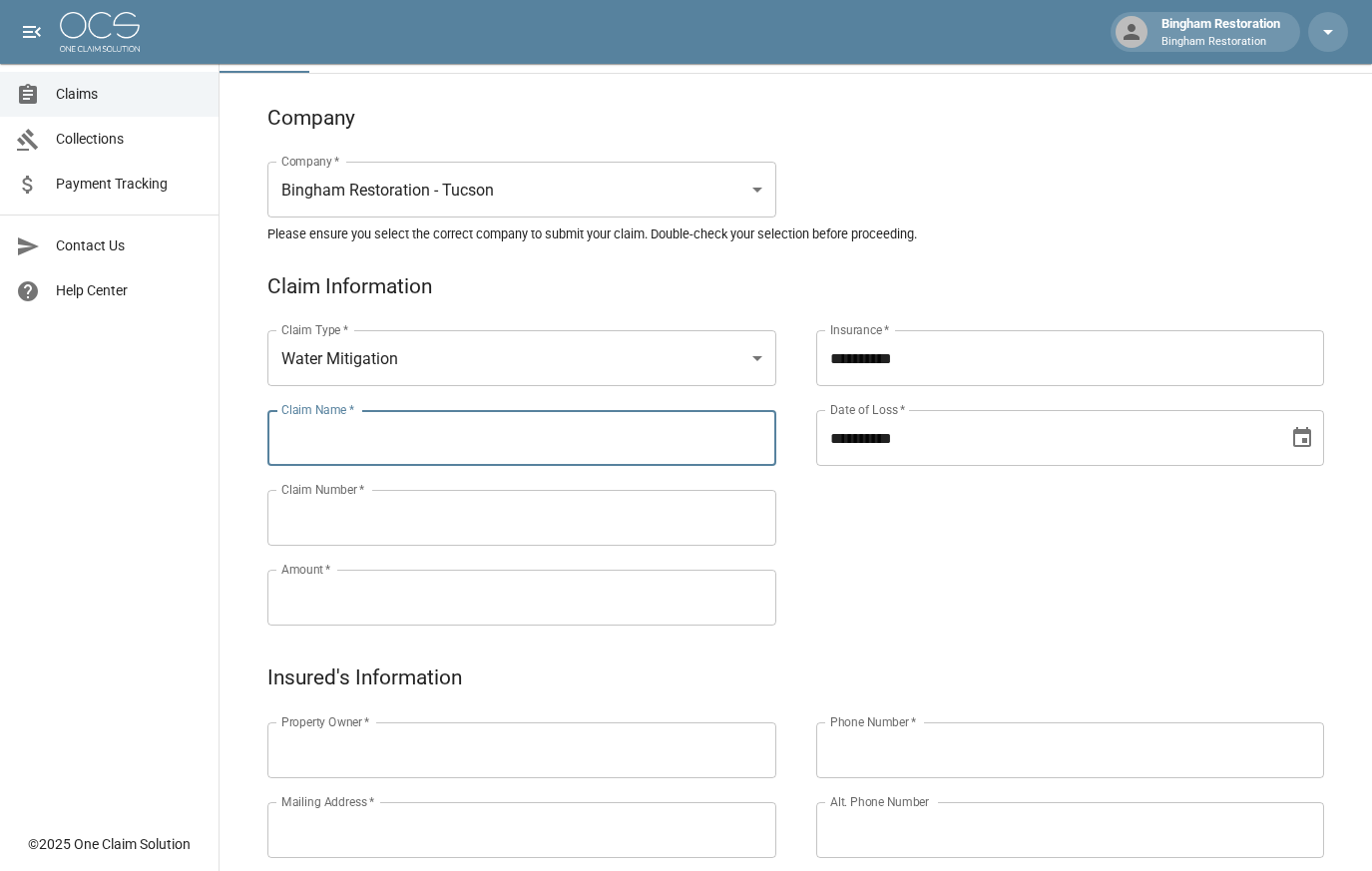 paste on "*****" 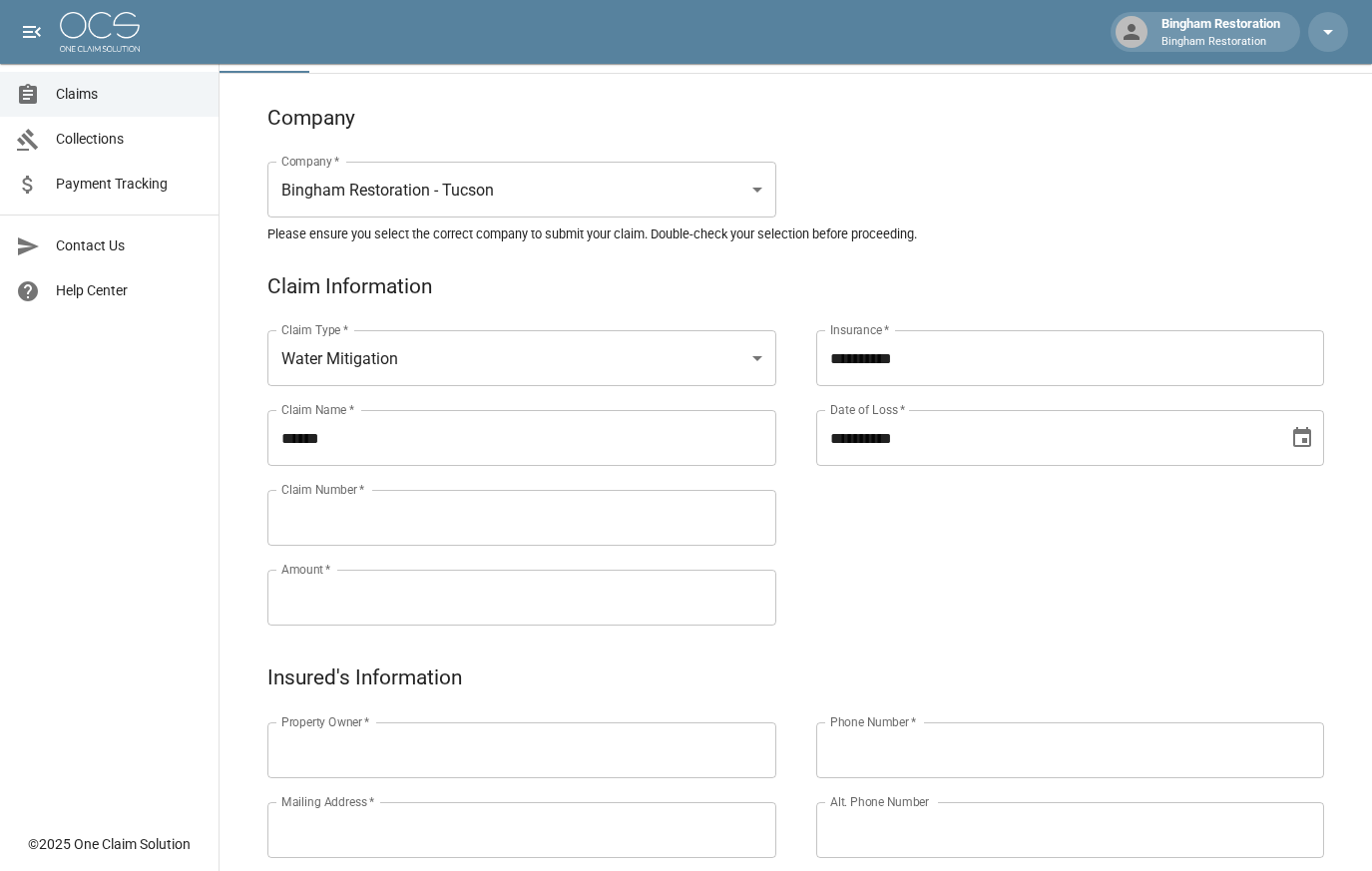 click on "Claim Number   *" at bounding box center (522, 518) 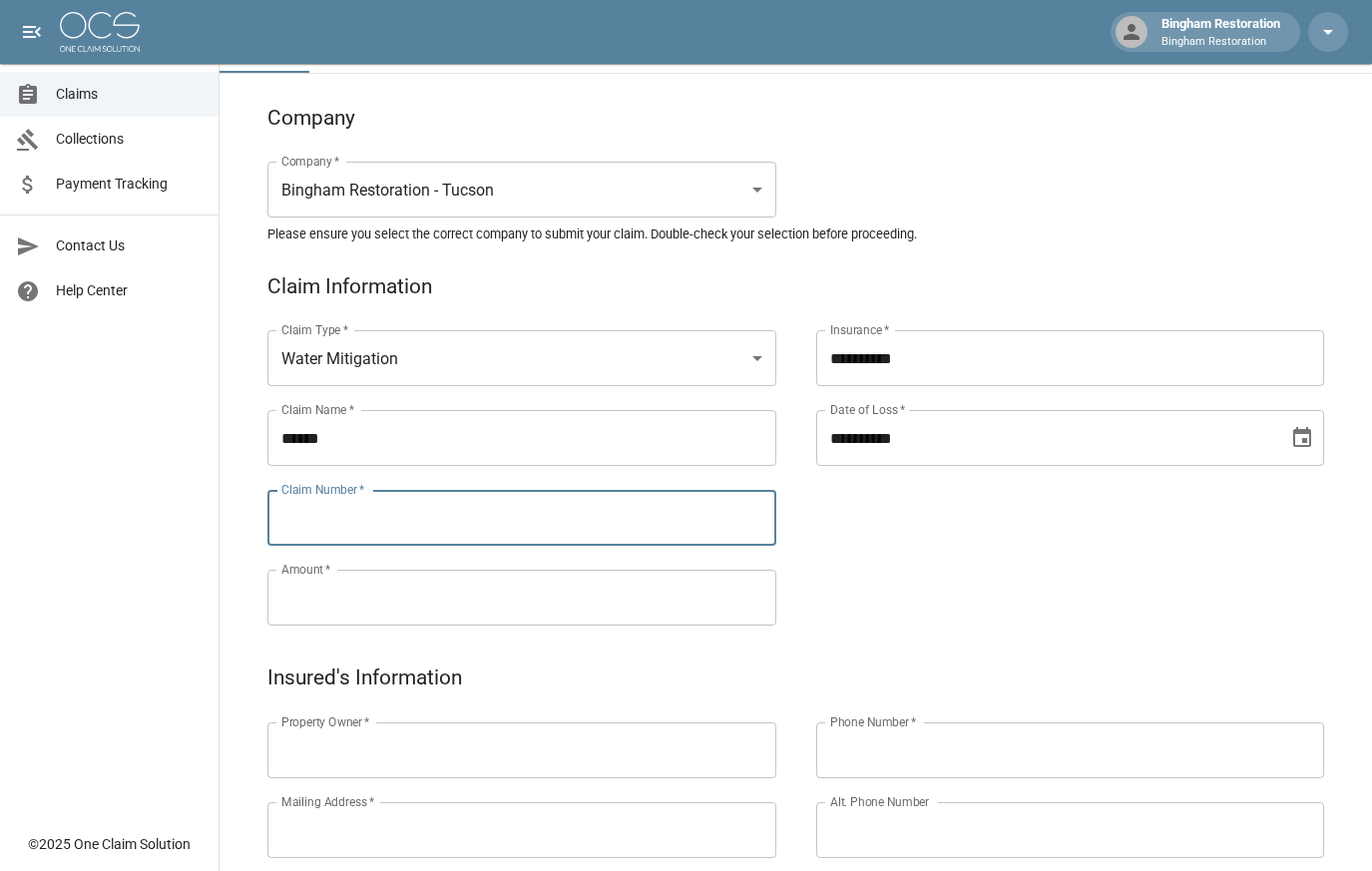 click on "******" at bounding box center (522, 438) 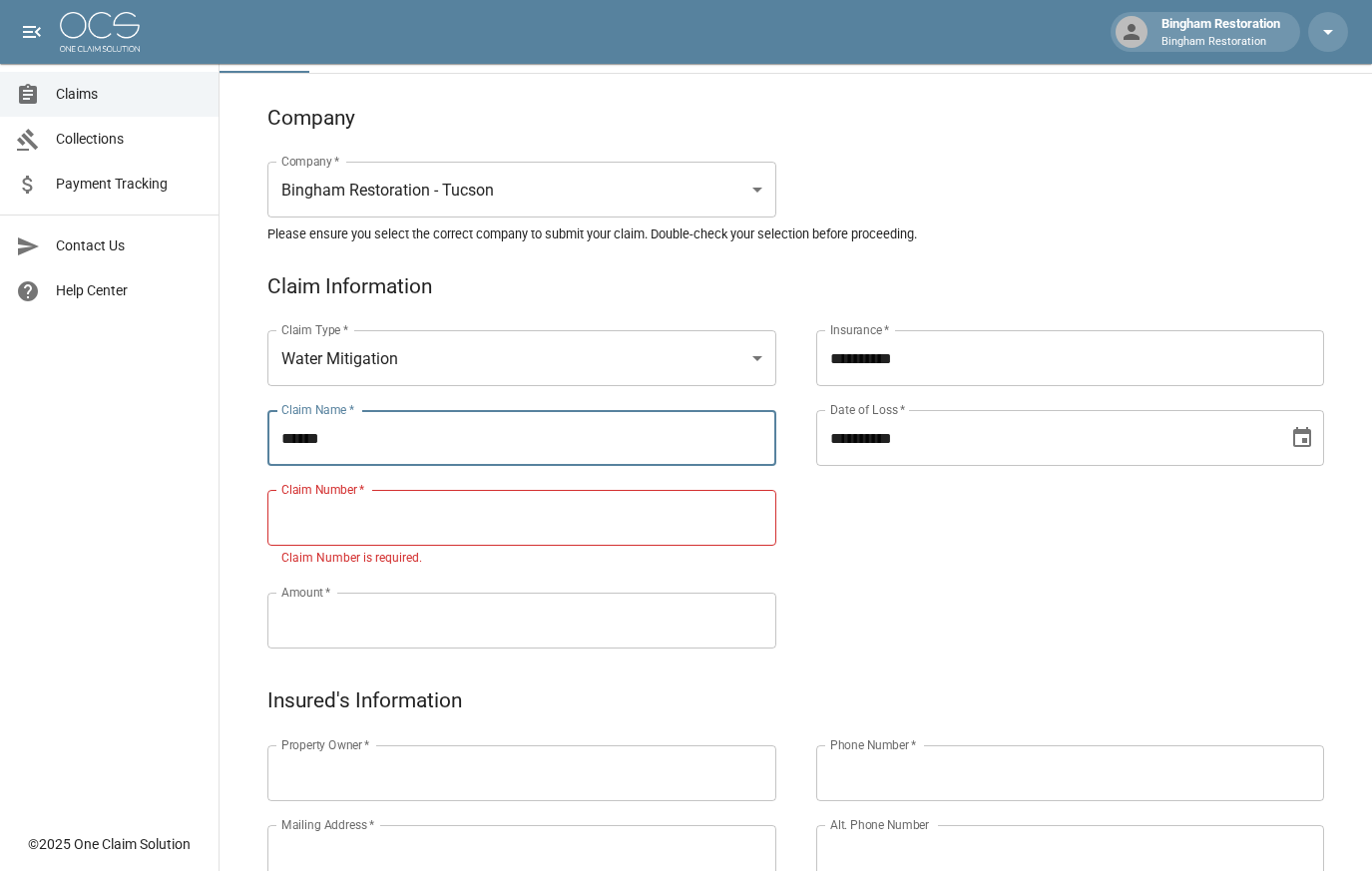 paste on "********" 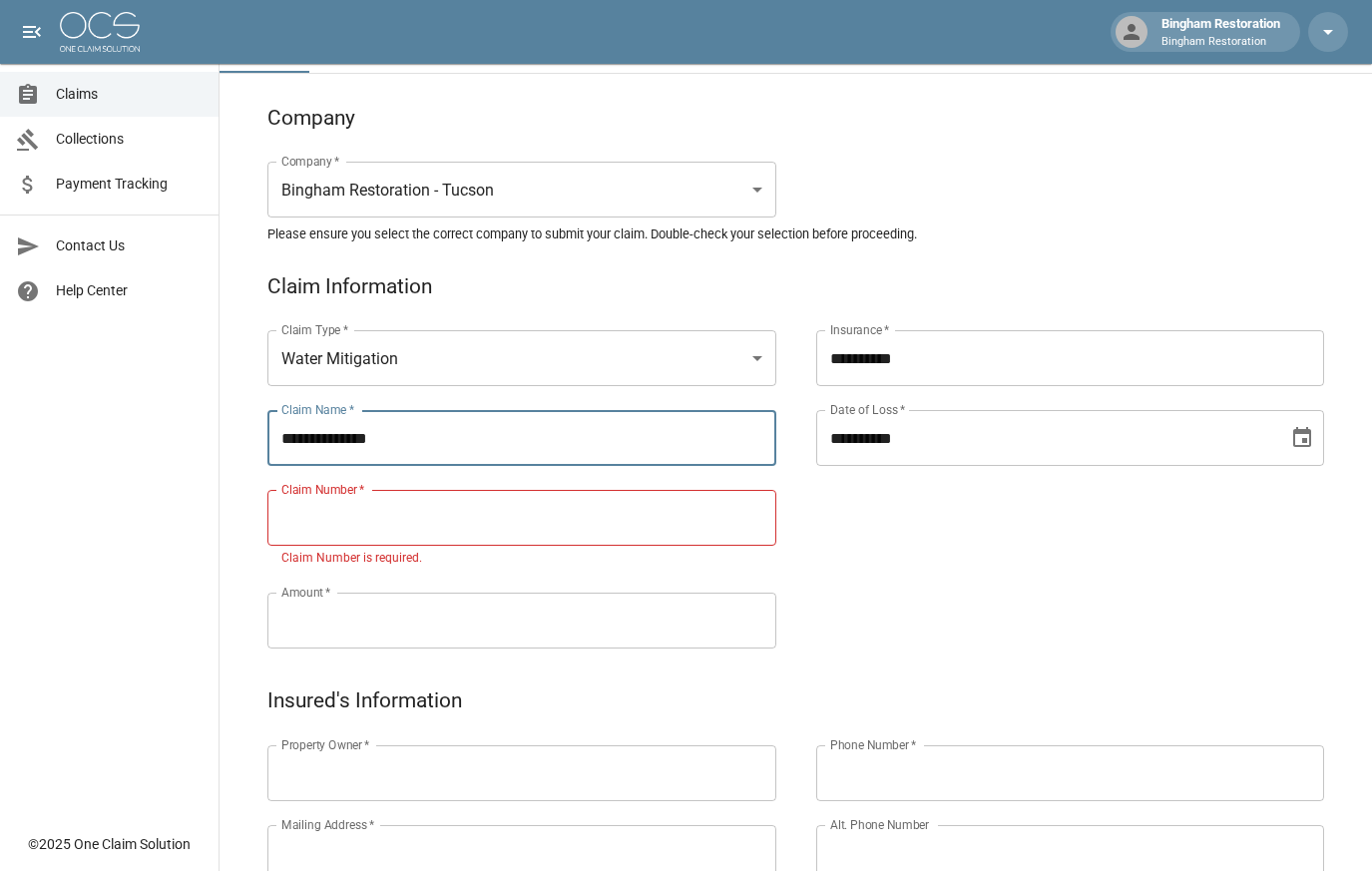 type on "**********" 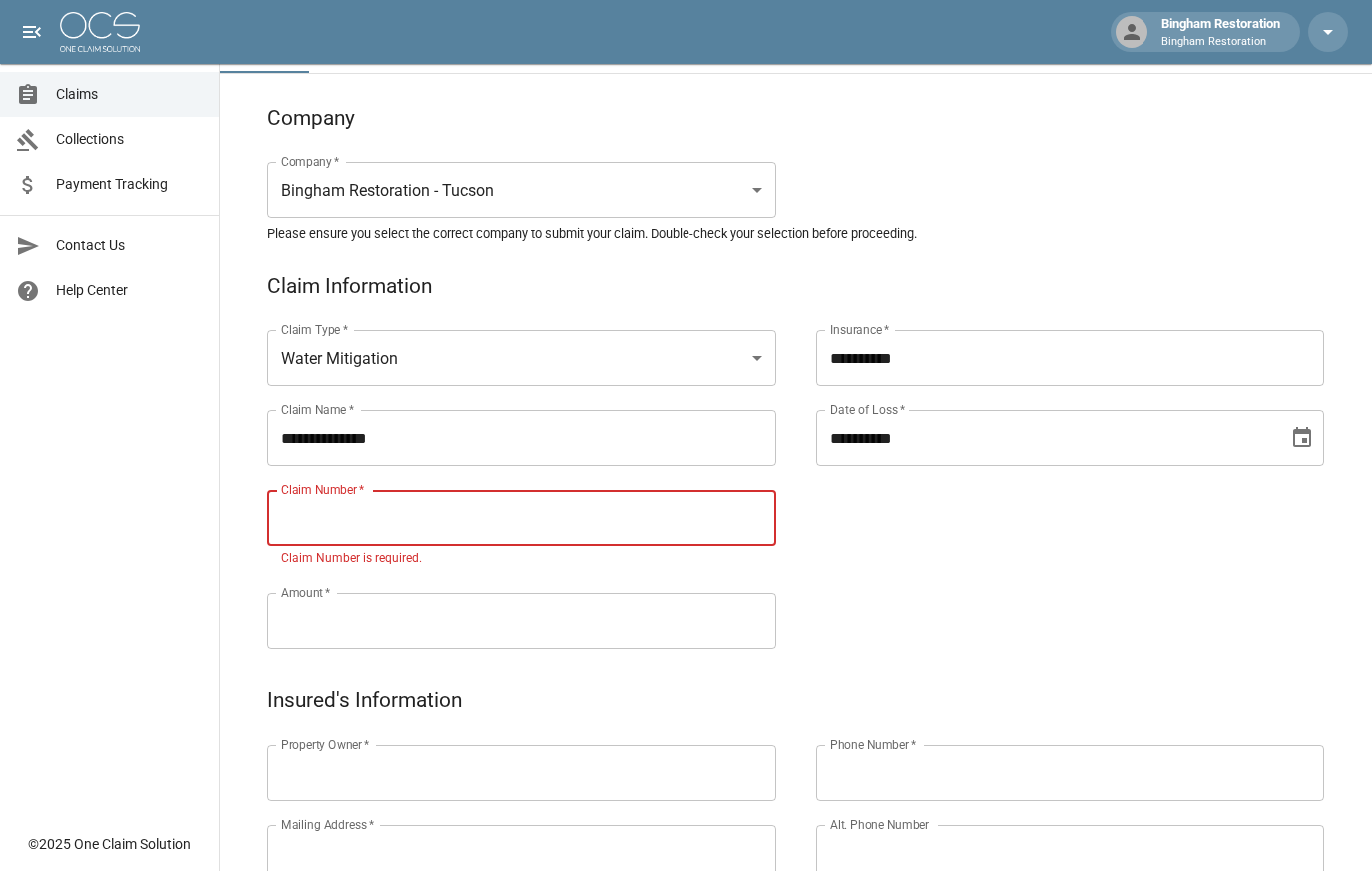 click on "Claim Number   *" at bounding box center (522, 518) 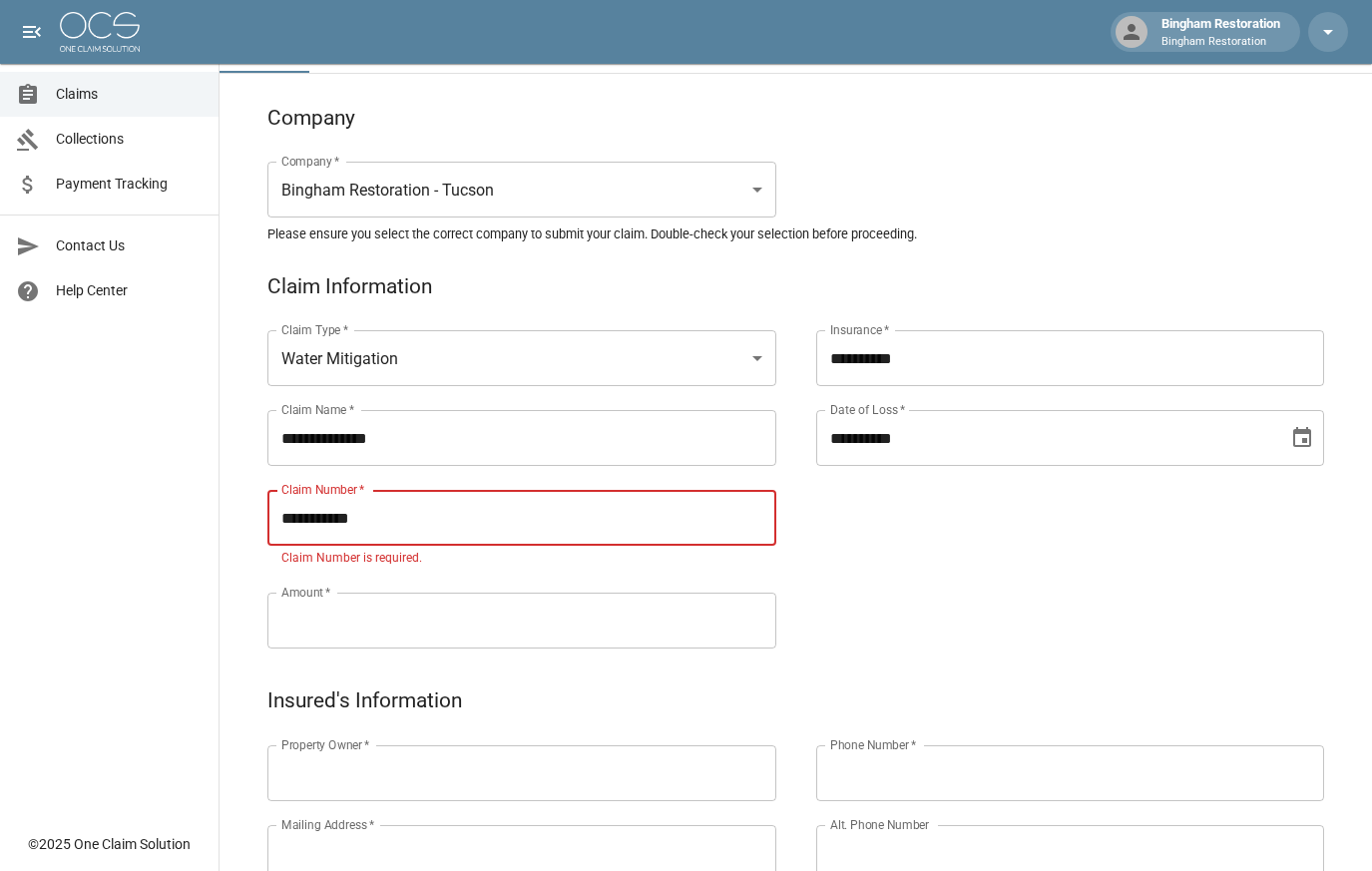 type on "**********" 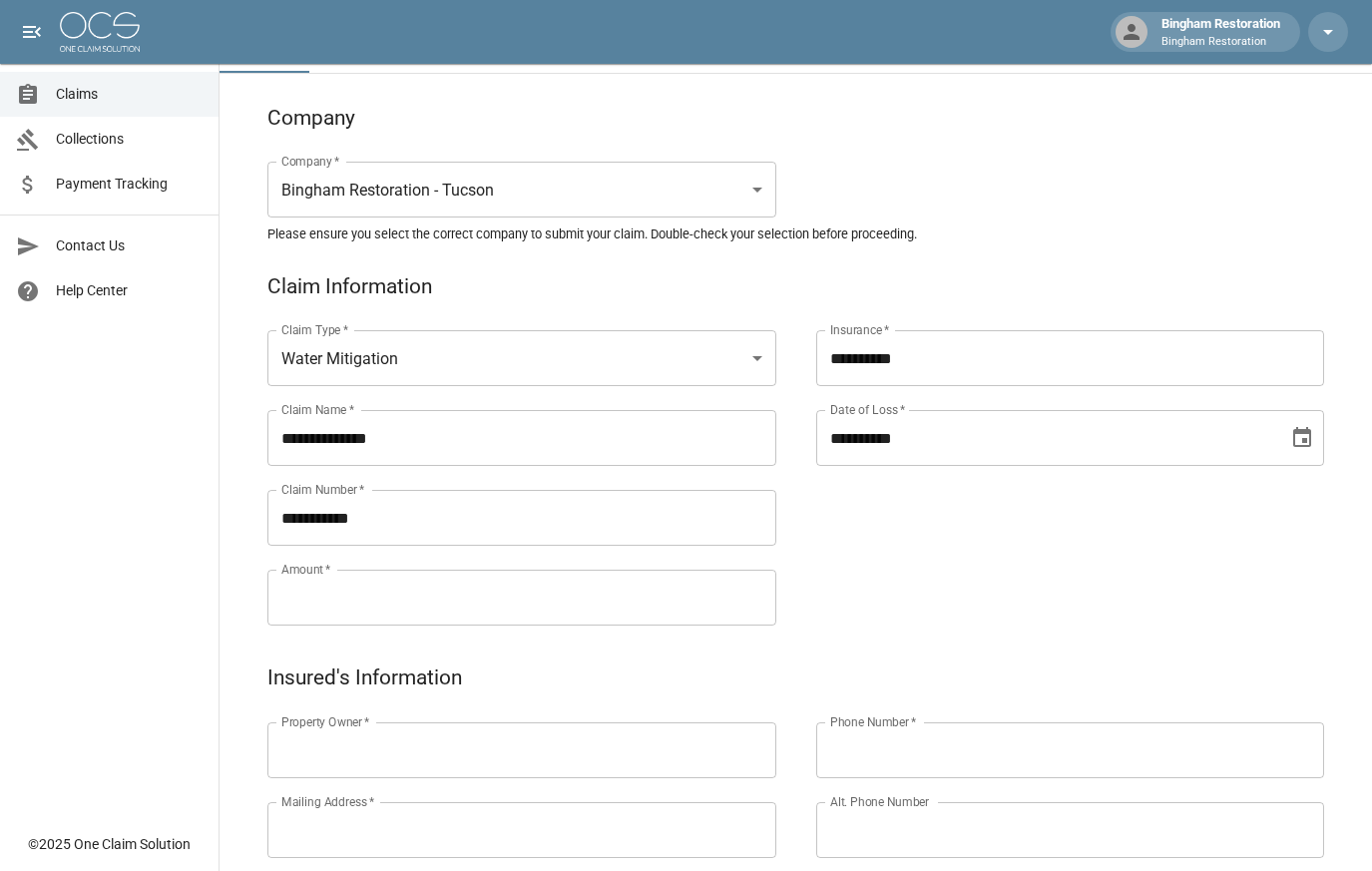 click on "**********" at bounding box center (1051, 454) 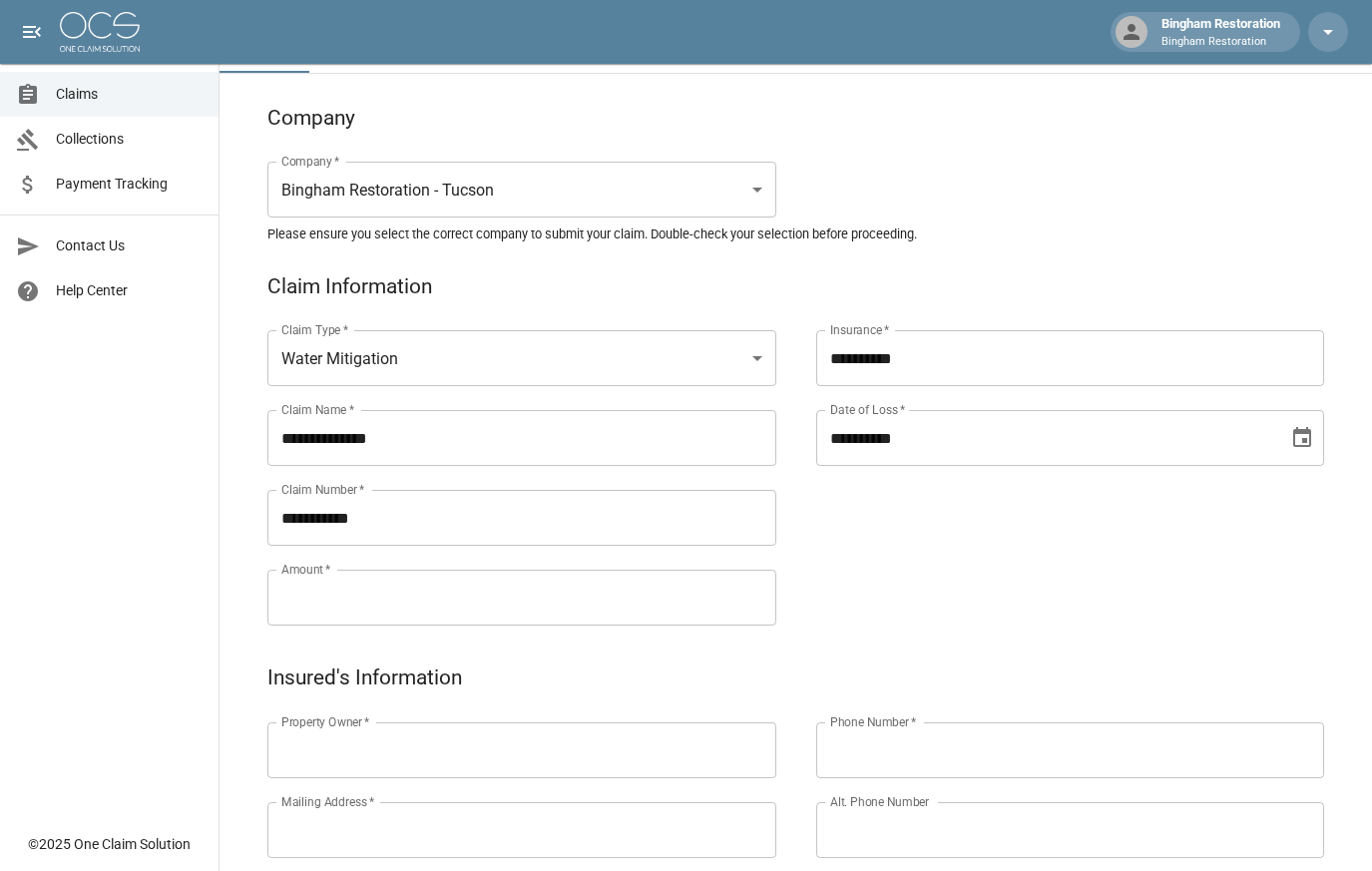 click on "Amount   *" at bounding box center (522, 598) 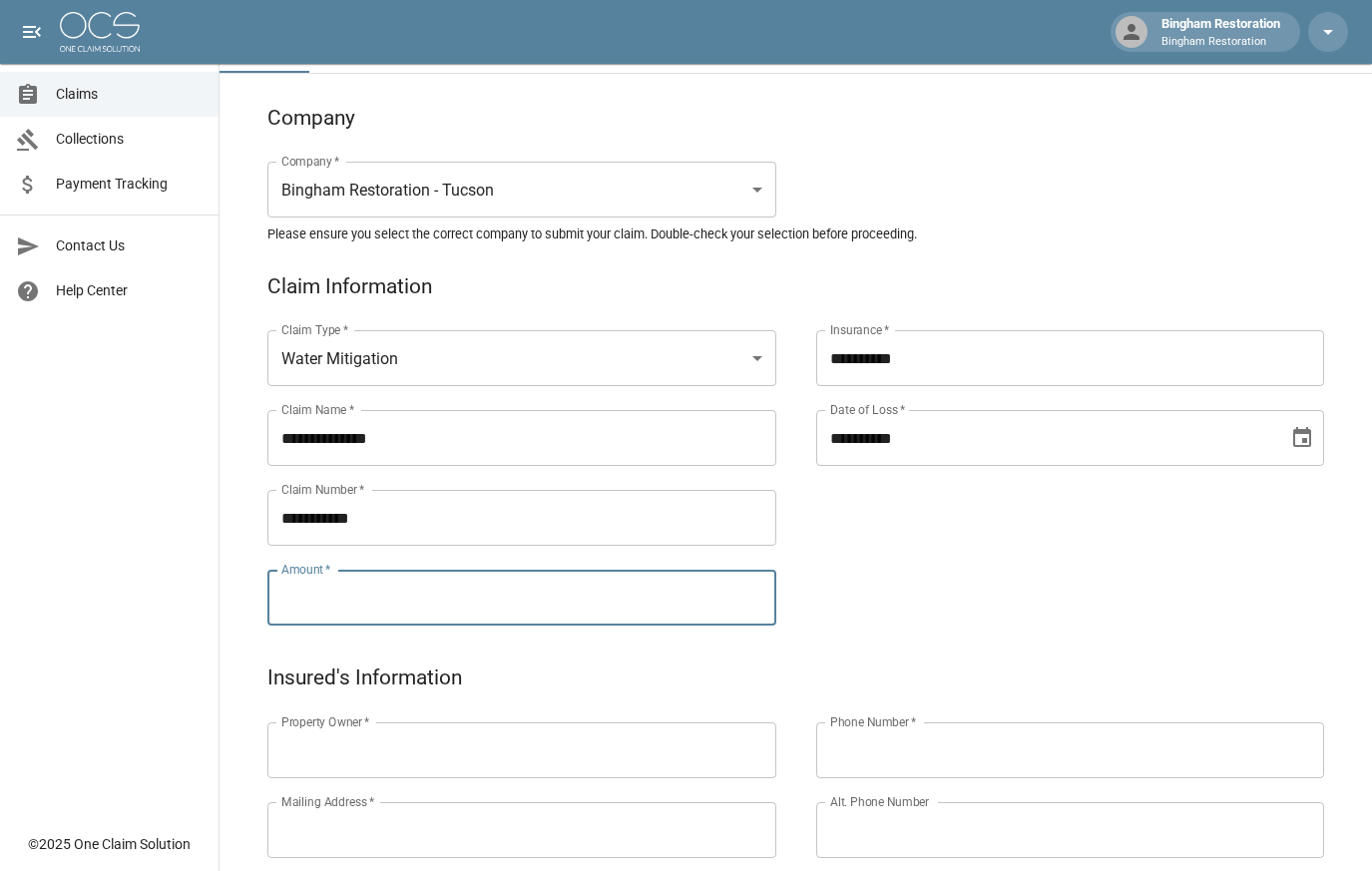 paste on "**********" 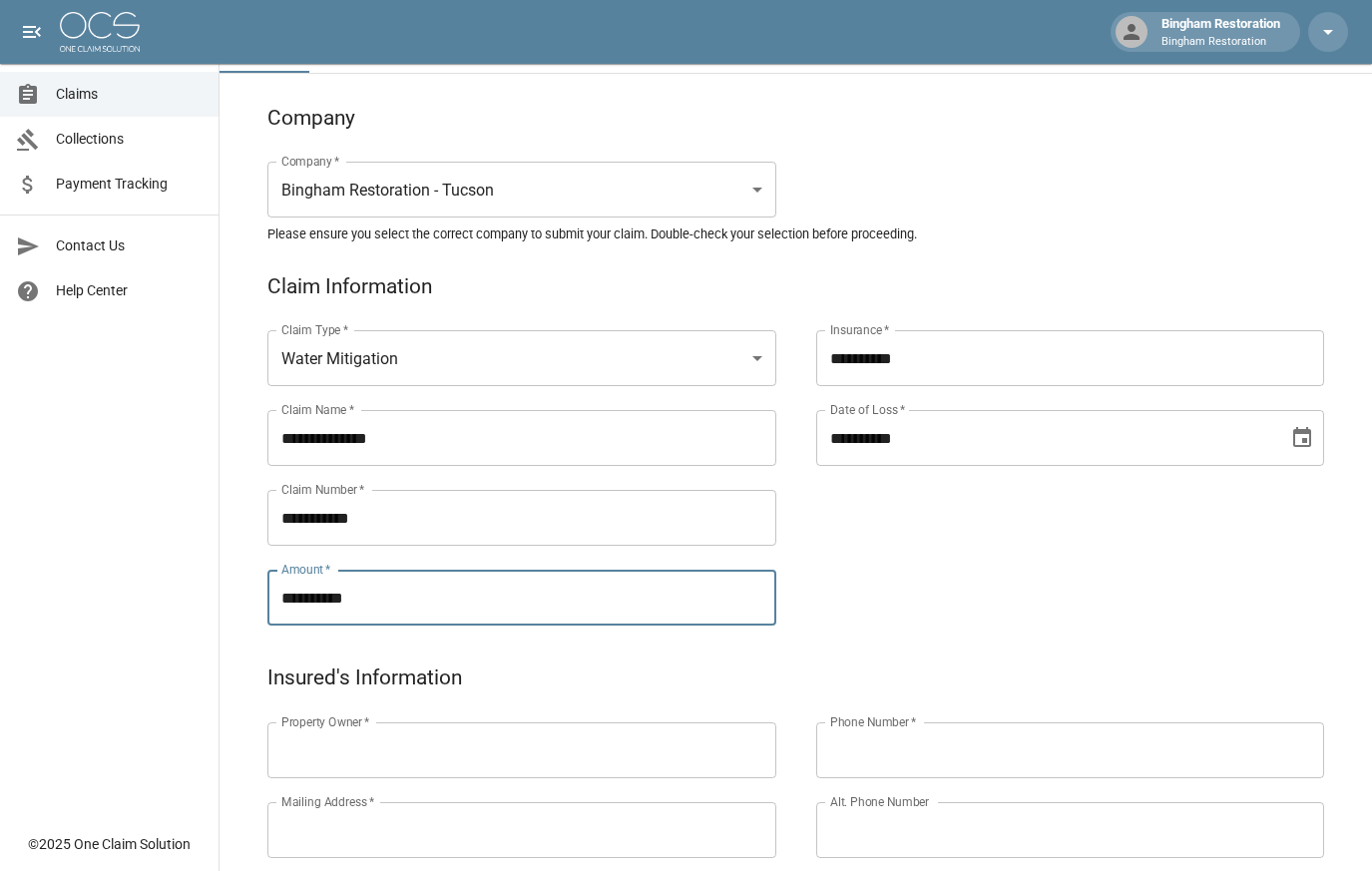 type on "**********" 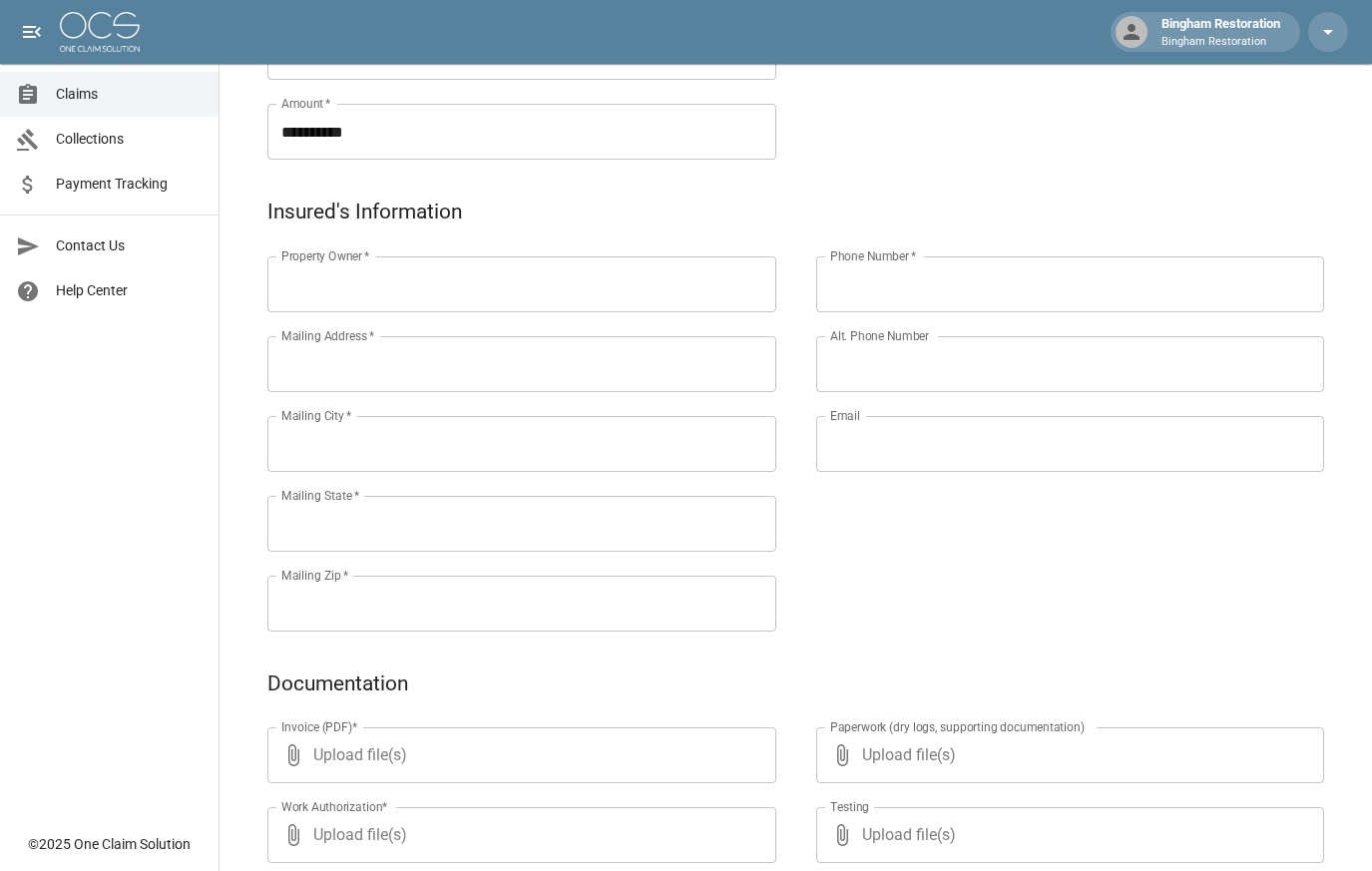 scroll, scrollTop: 599, scrollLeft: 0, axis: vertical 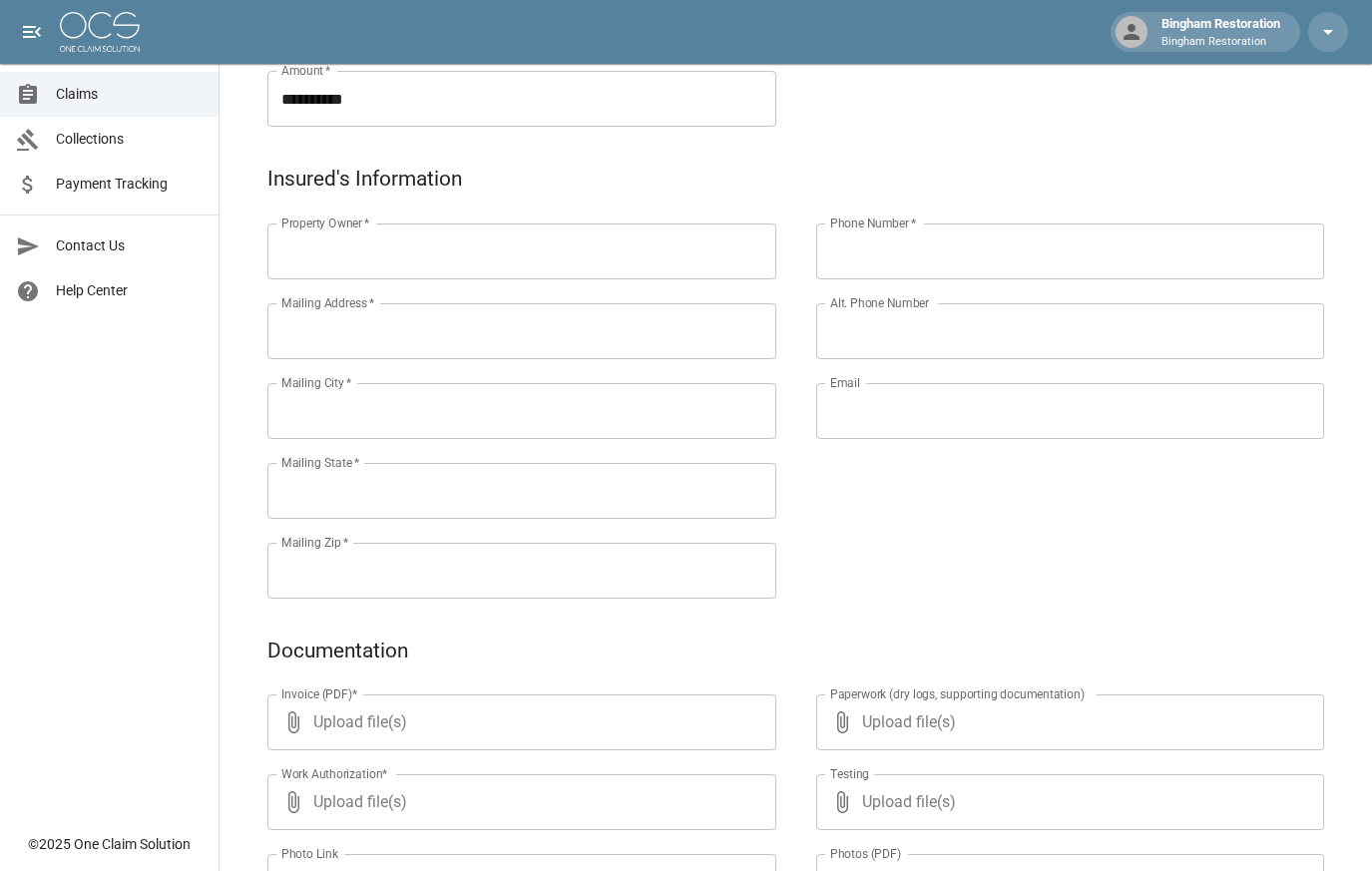 click on "Property Owner   *" at bounding box center [522, 251] 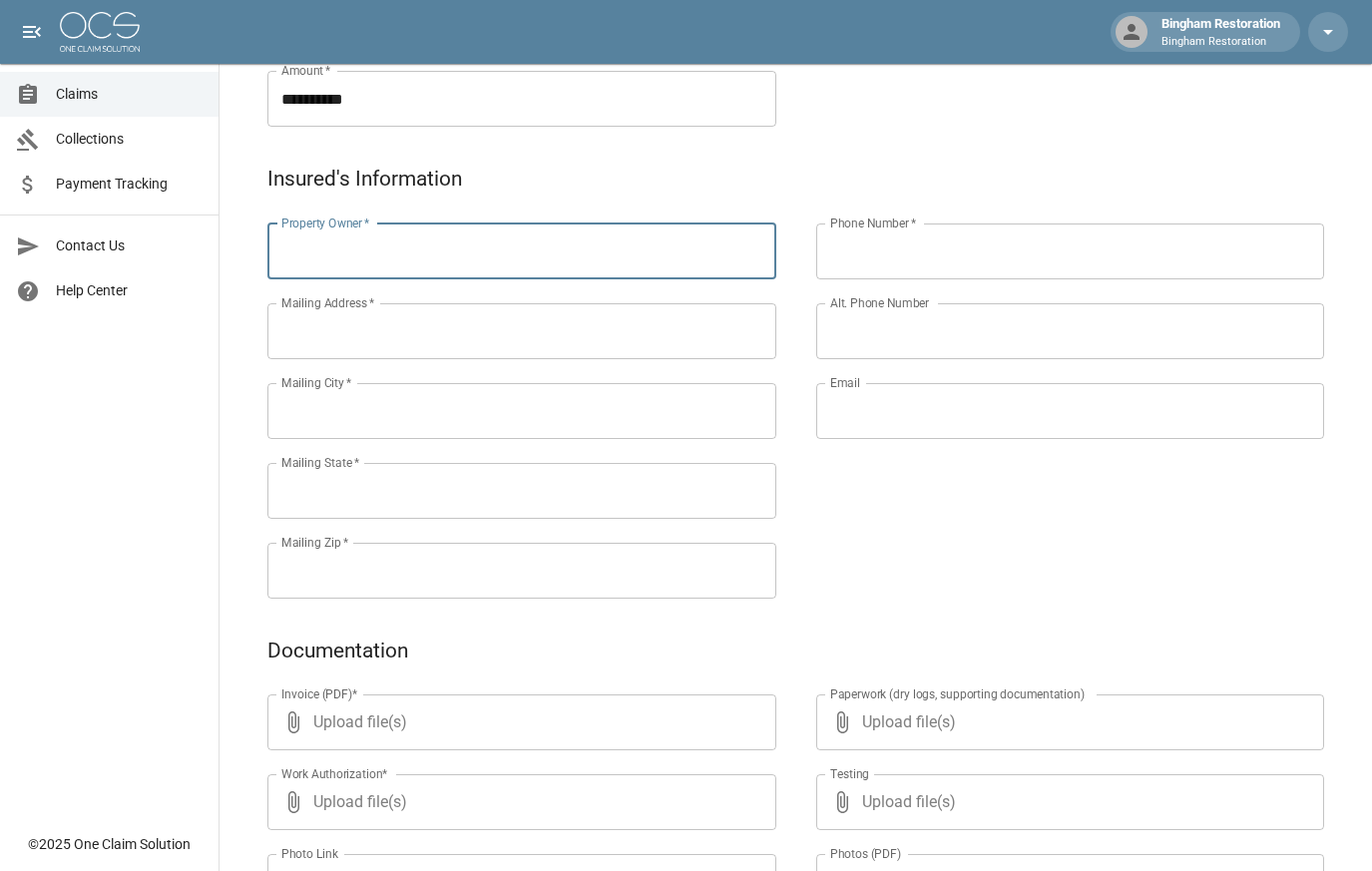 paste on "**********" 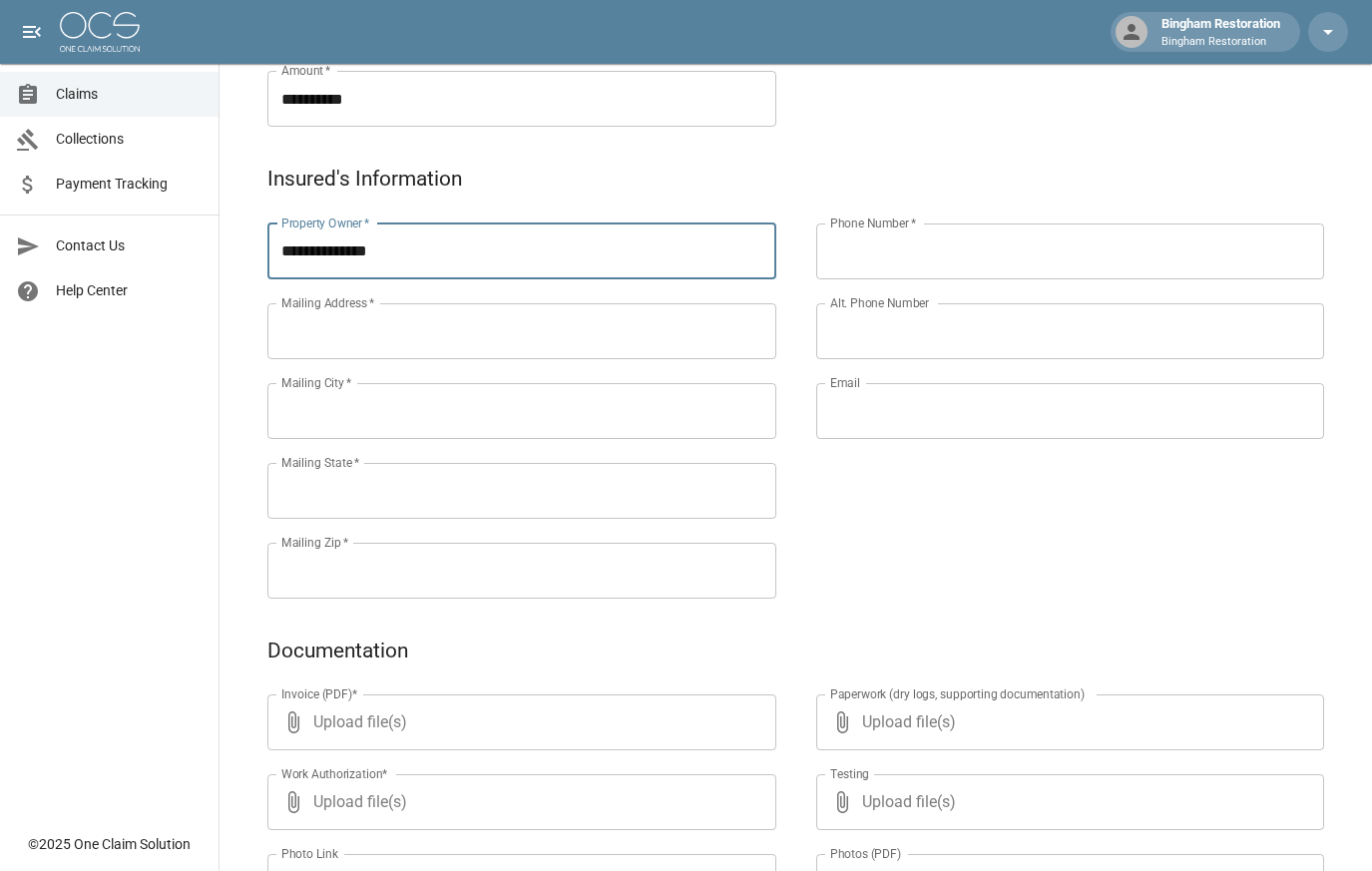 type on "**********" 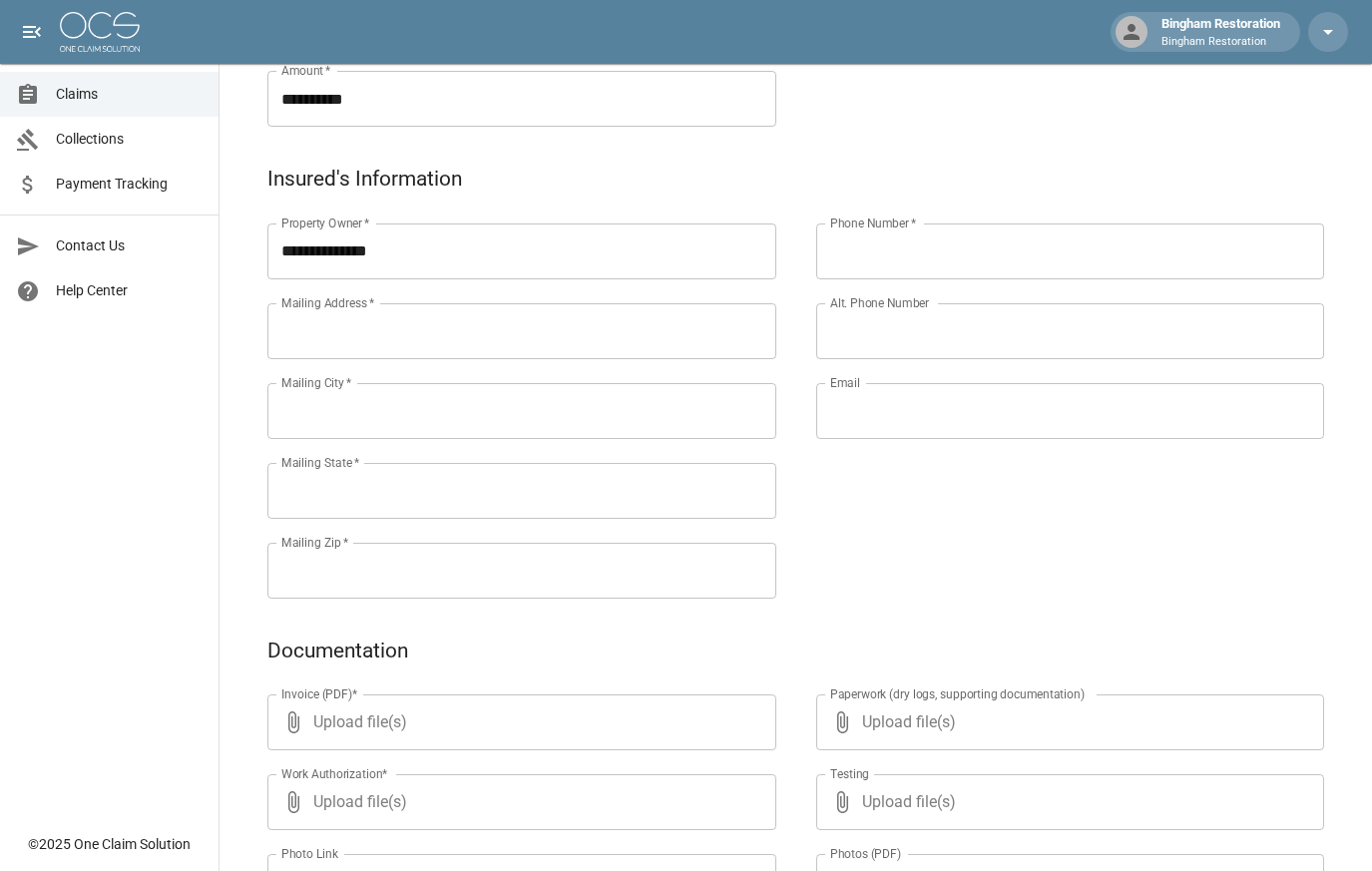 click on "Phone Number   *" at bounding box center [1071, 251] 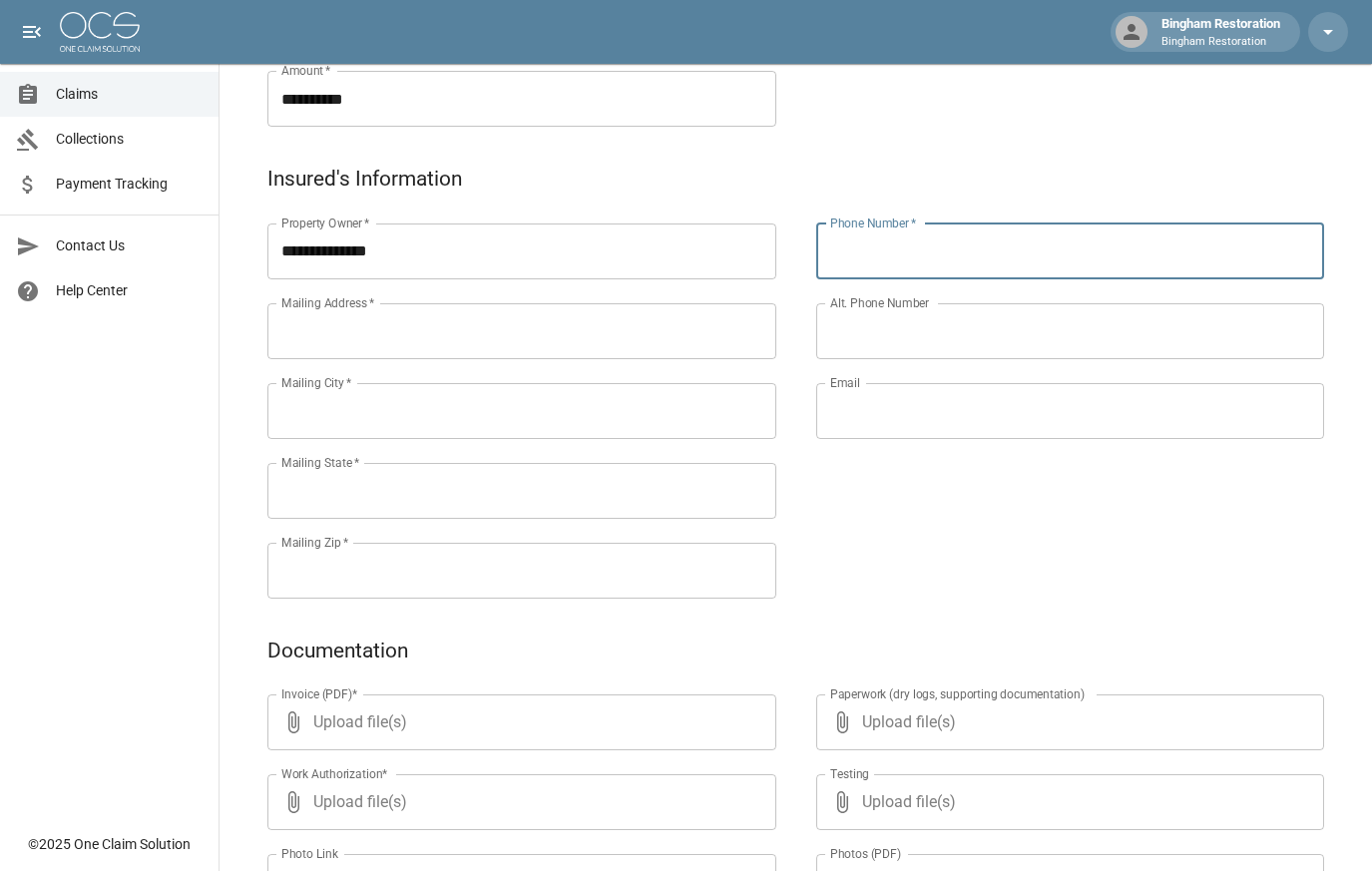 paste on "**********" 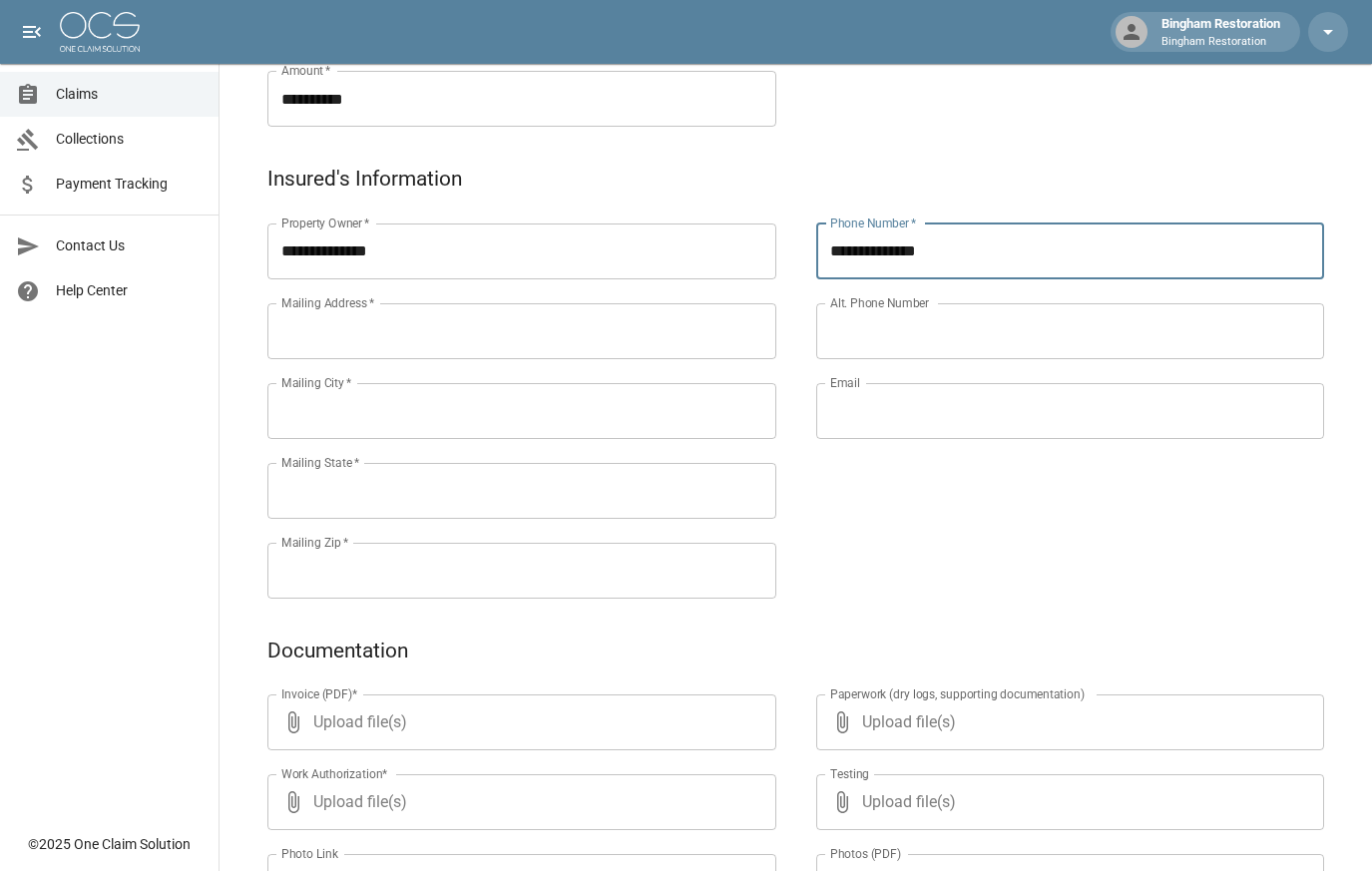type on "**********" 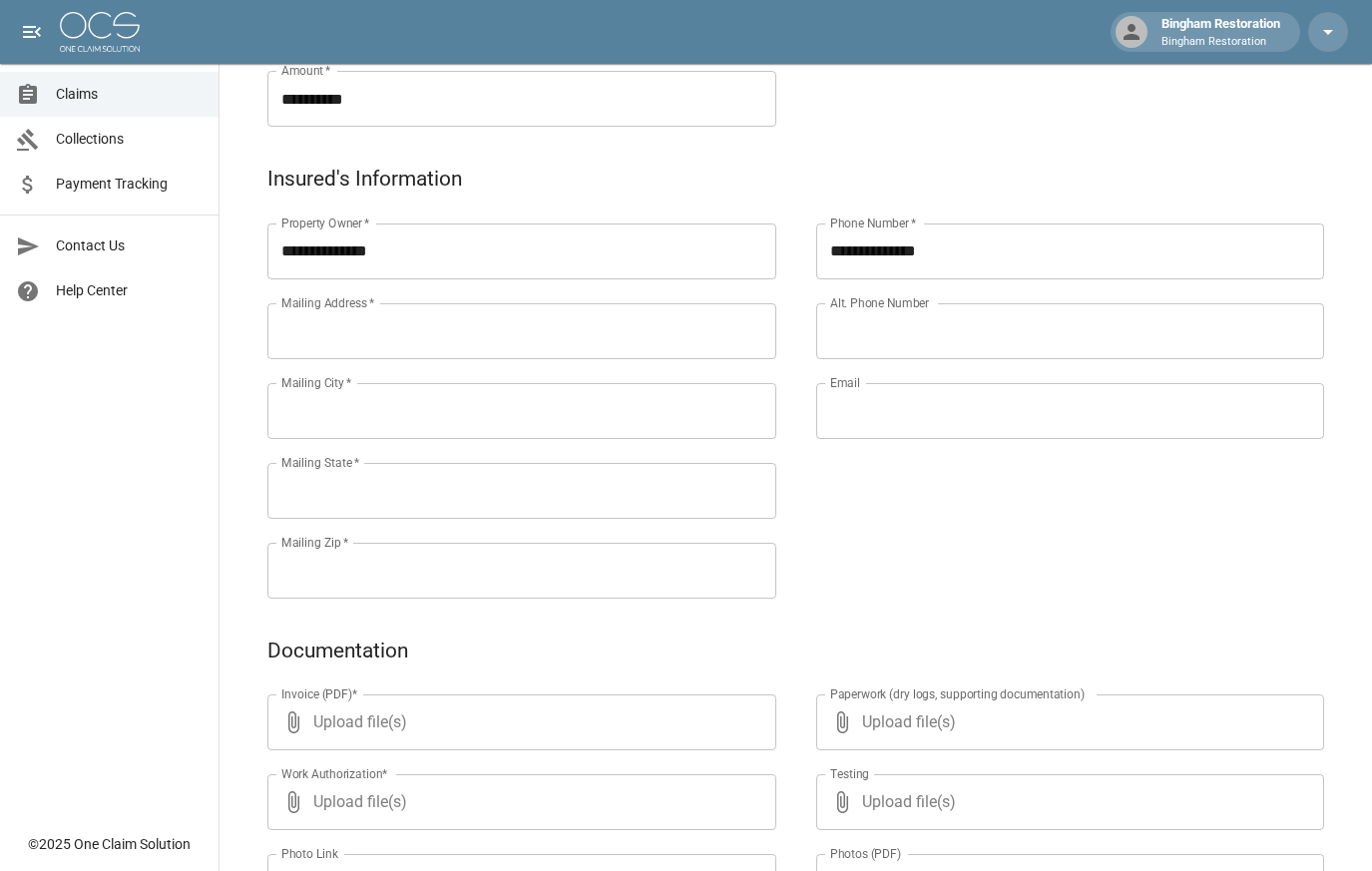 click on "Email" at bounding box center (1071, 411) 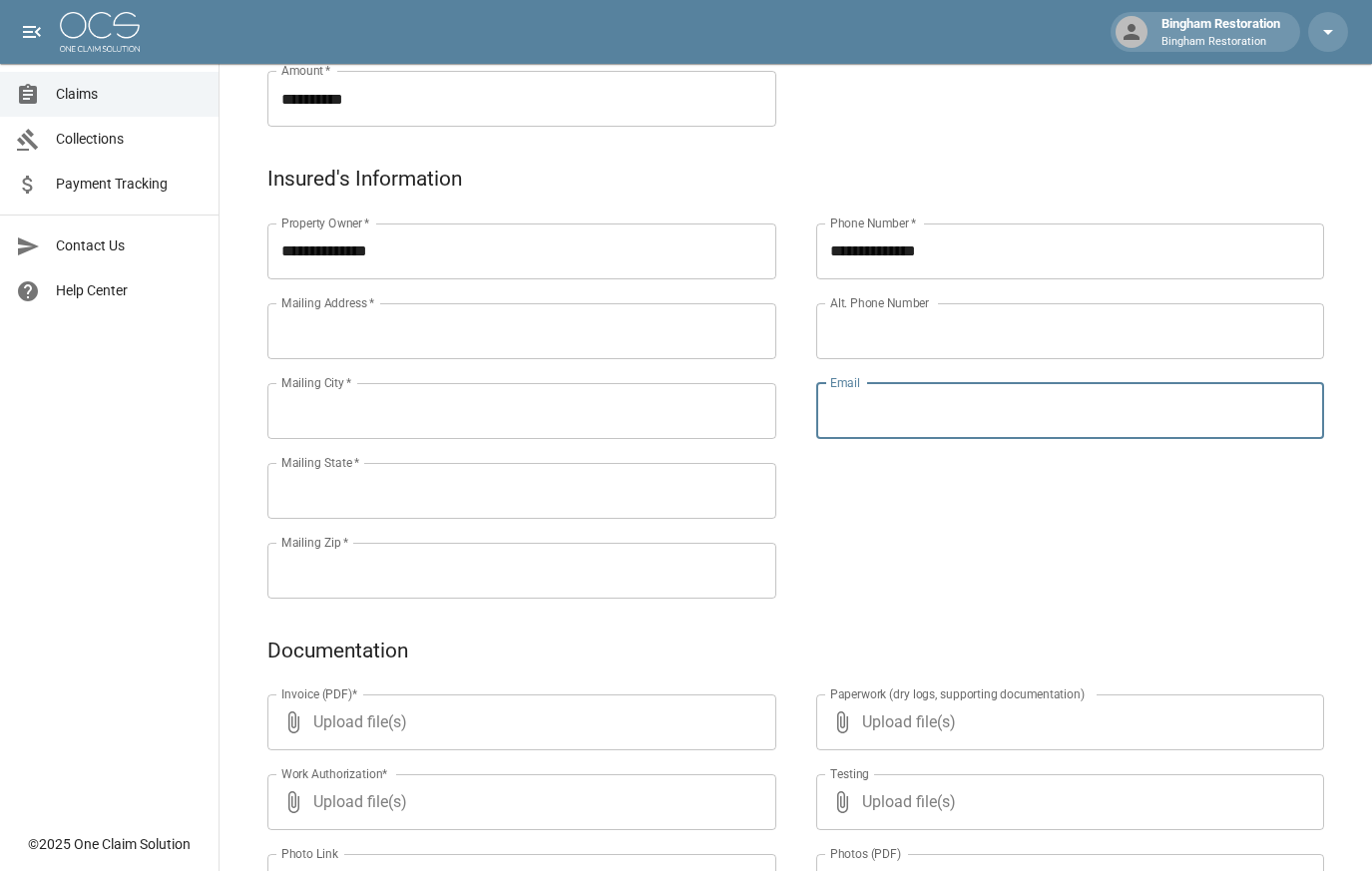 paste on "**********" 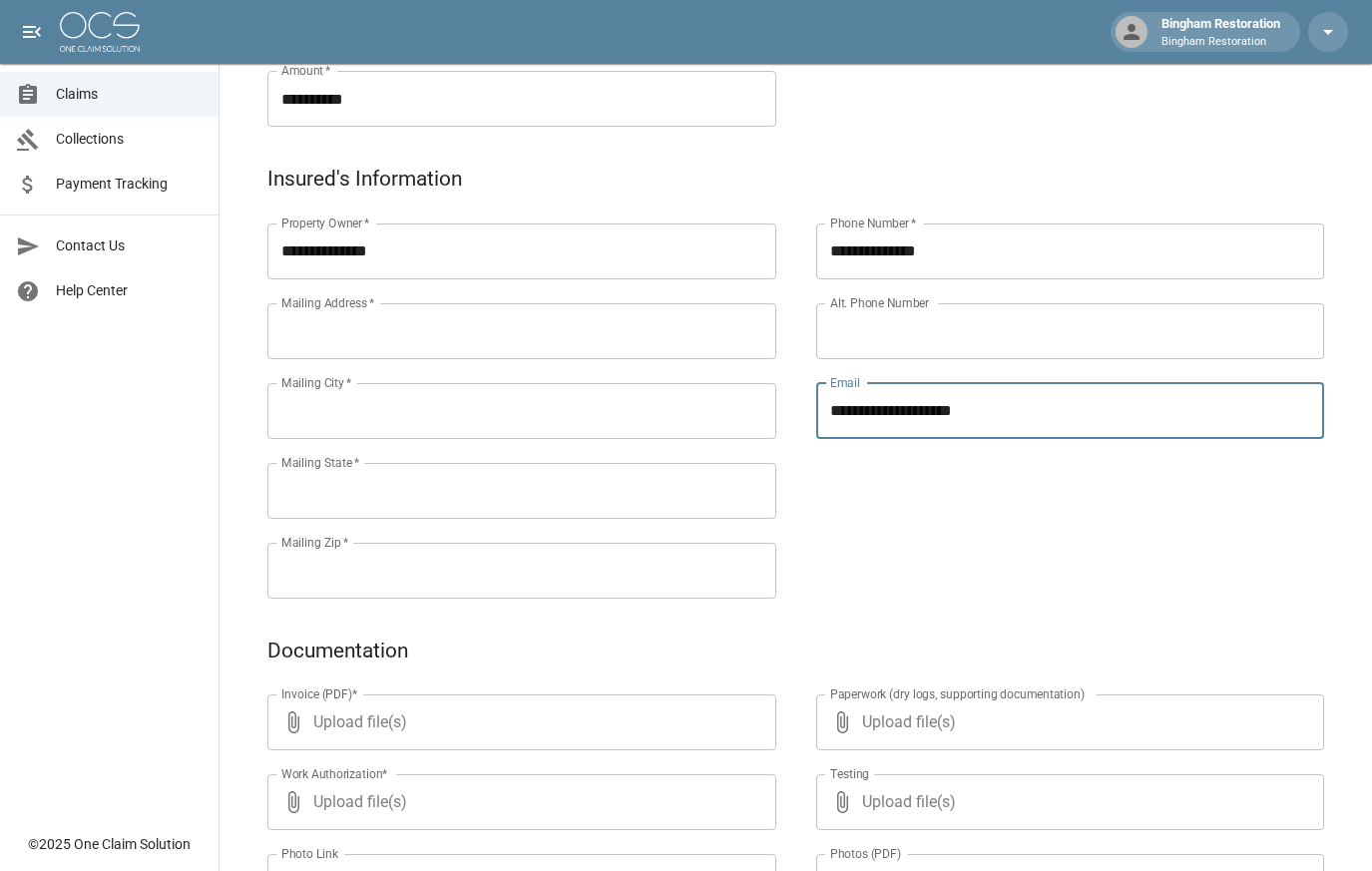 type on "**********" 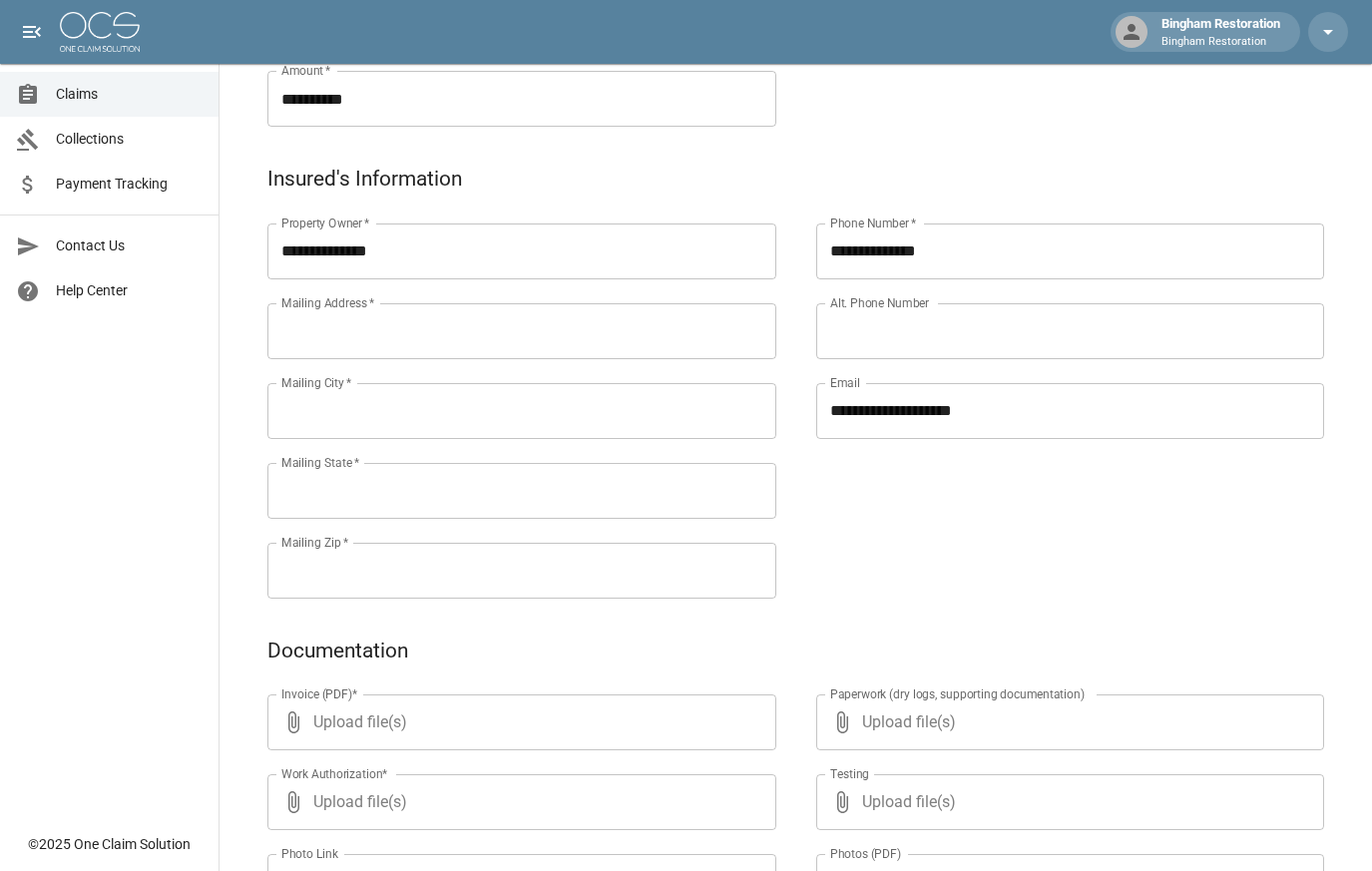 click on "Phone Number &nbsp; * [PHONE] Phone Number &nbsp; * Alt. Phone Number Alt. Phone Number Email [EMAIL] Email" at bounding box center [1051, 387] 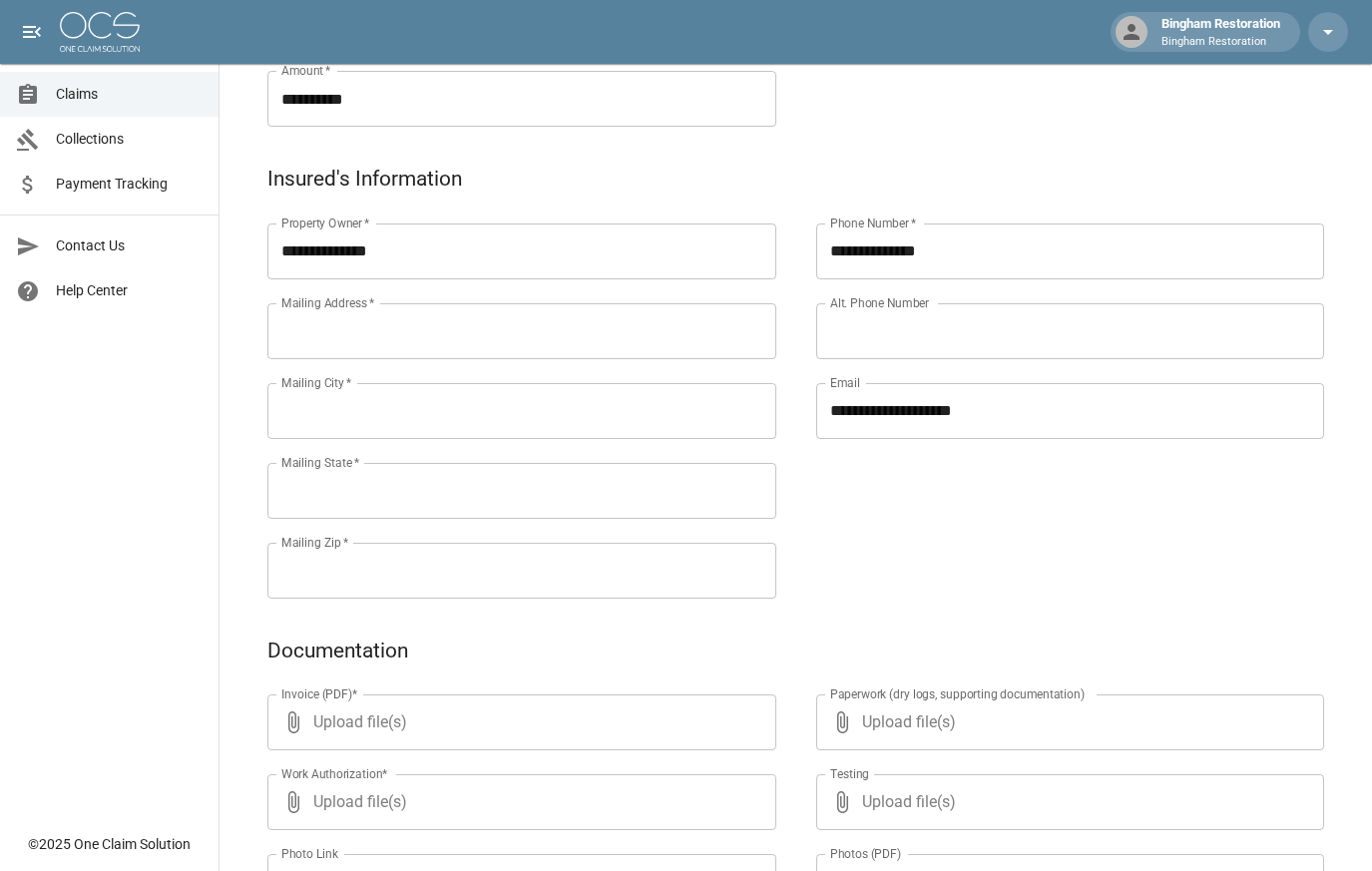 click on "Mailing Address   *" at bounding box center (522, 331) 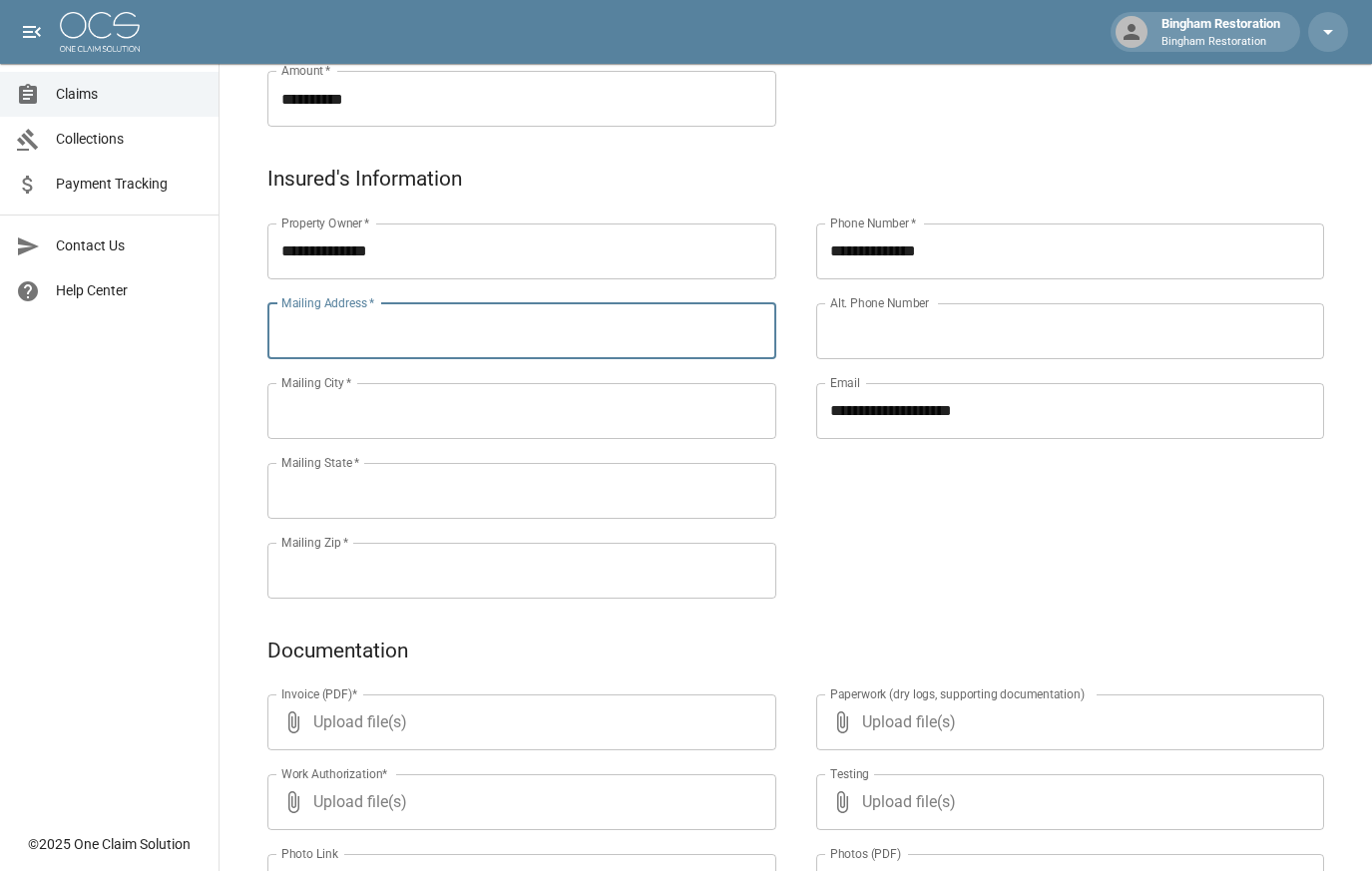 paste on "**********" 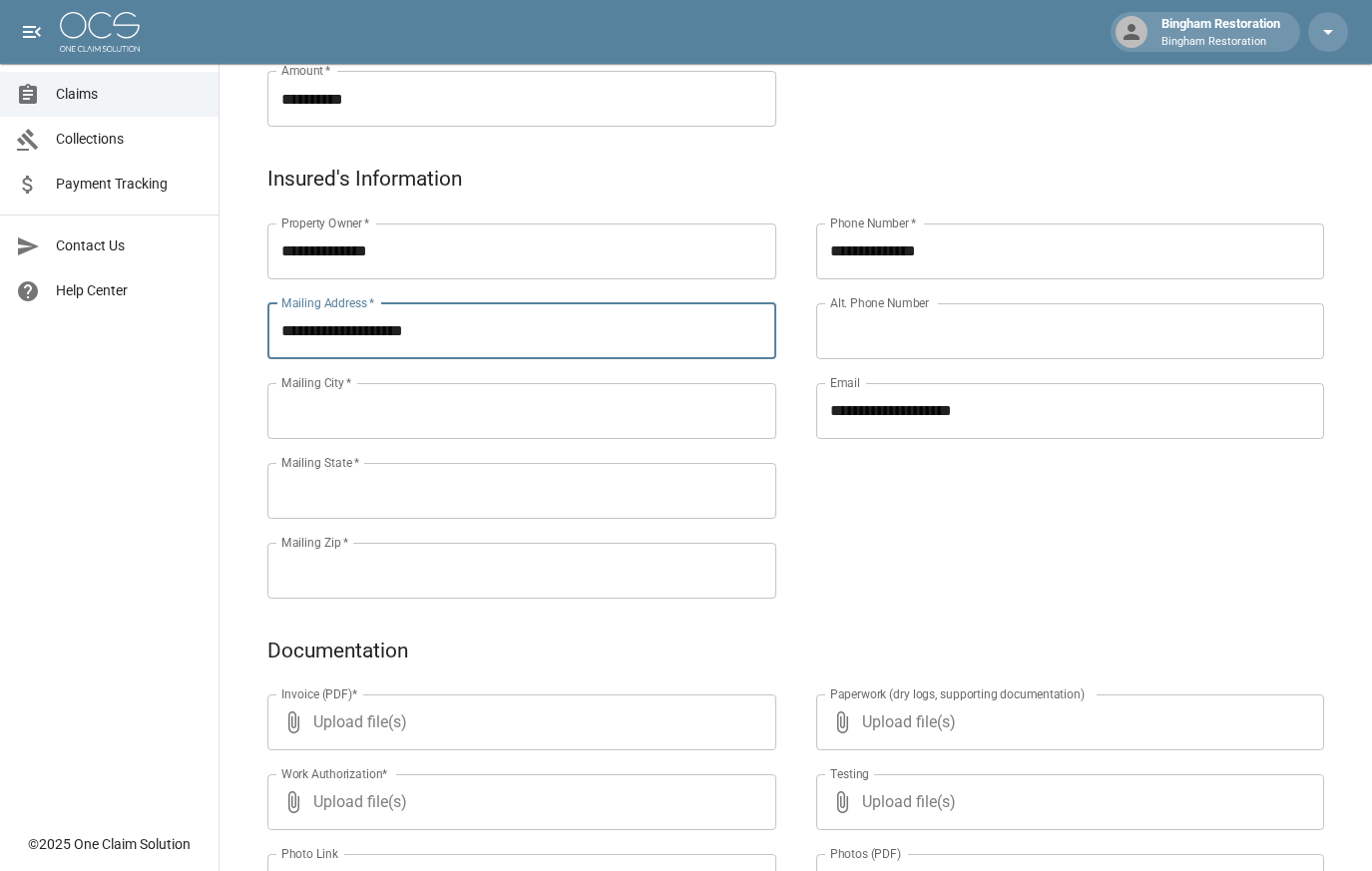 type on "**********" 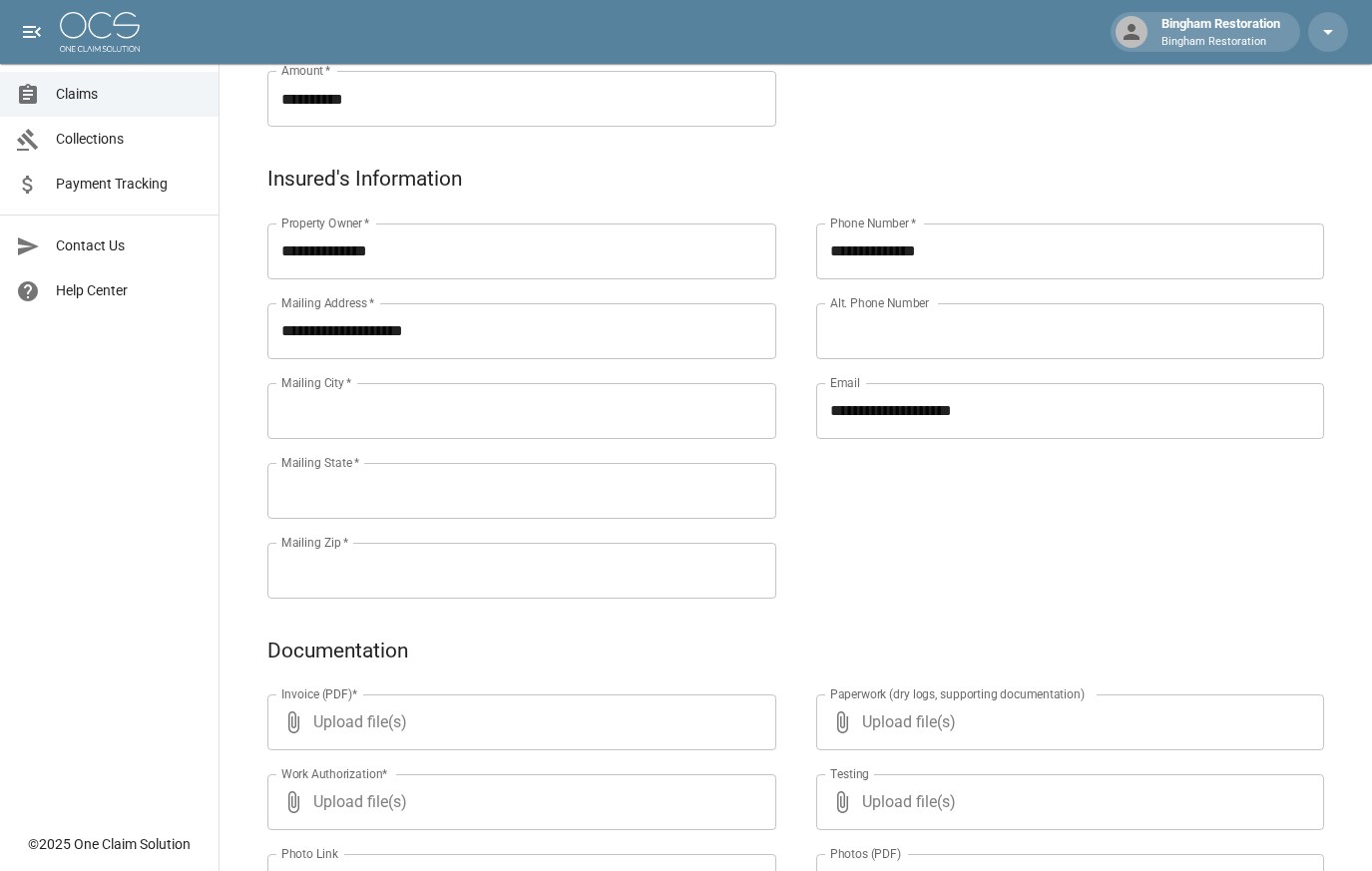 click on "Phone Number &nbsp; * [PHONE] Phone Number &nbsp; * Alt. Phone Number Alt. Phone Number Email [EMAIL] Email" at bounding box center (1051, 387) 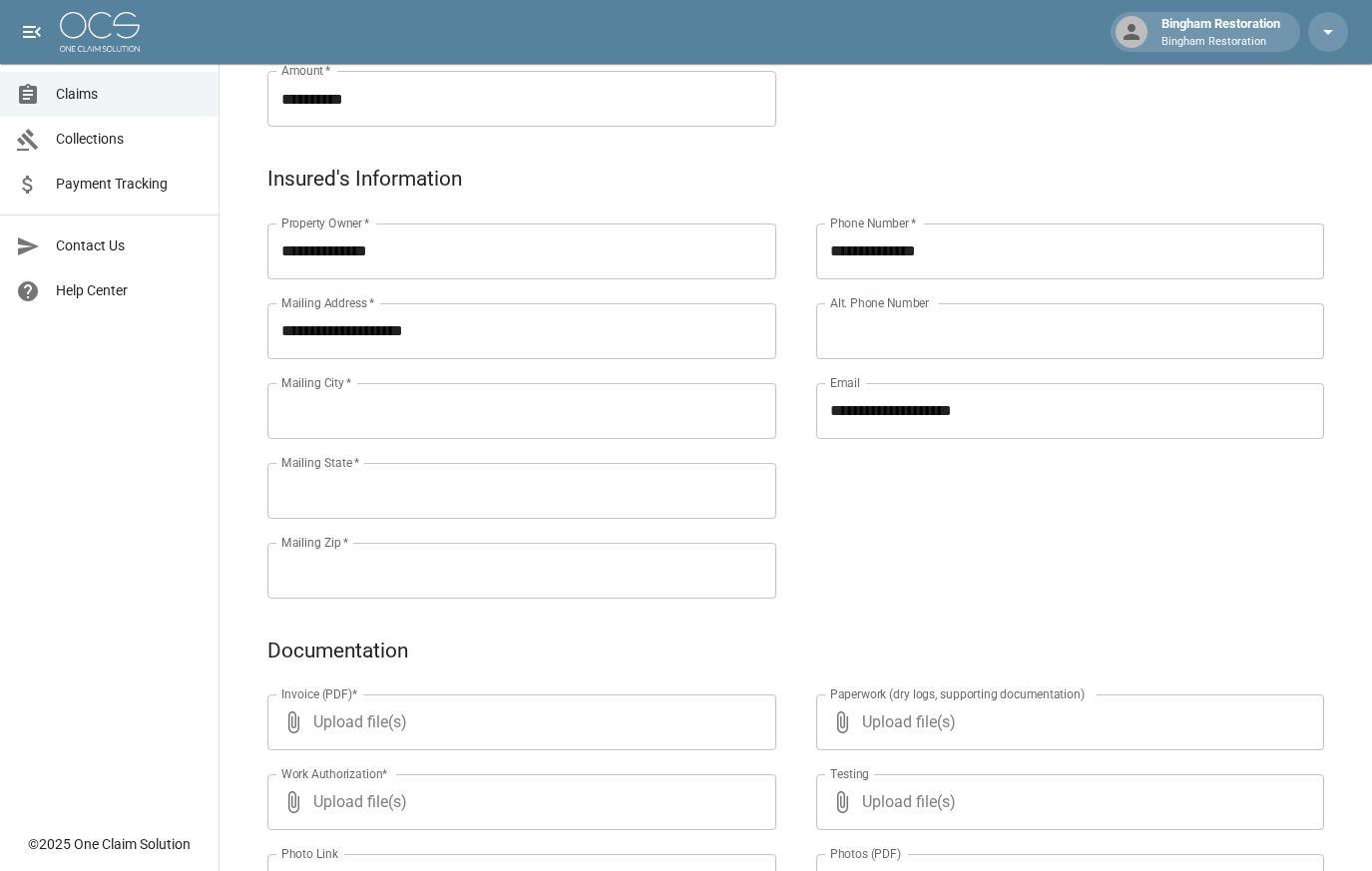 click on "Mailing City &nbsp; *" at bounding box center [522, 411] 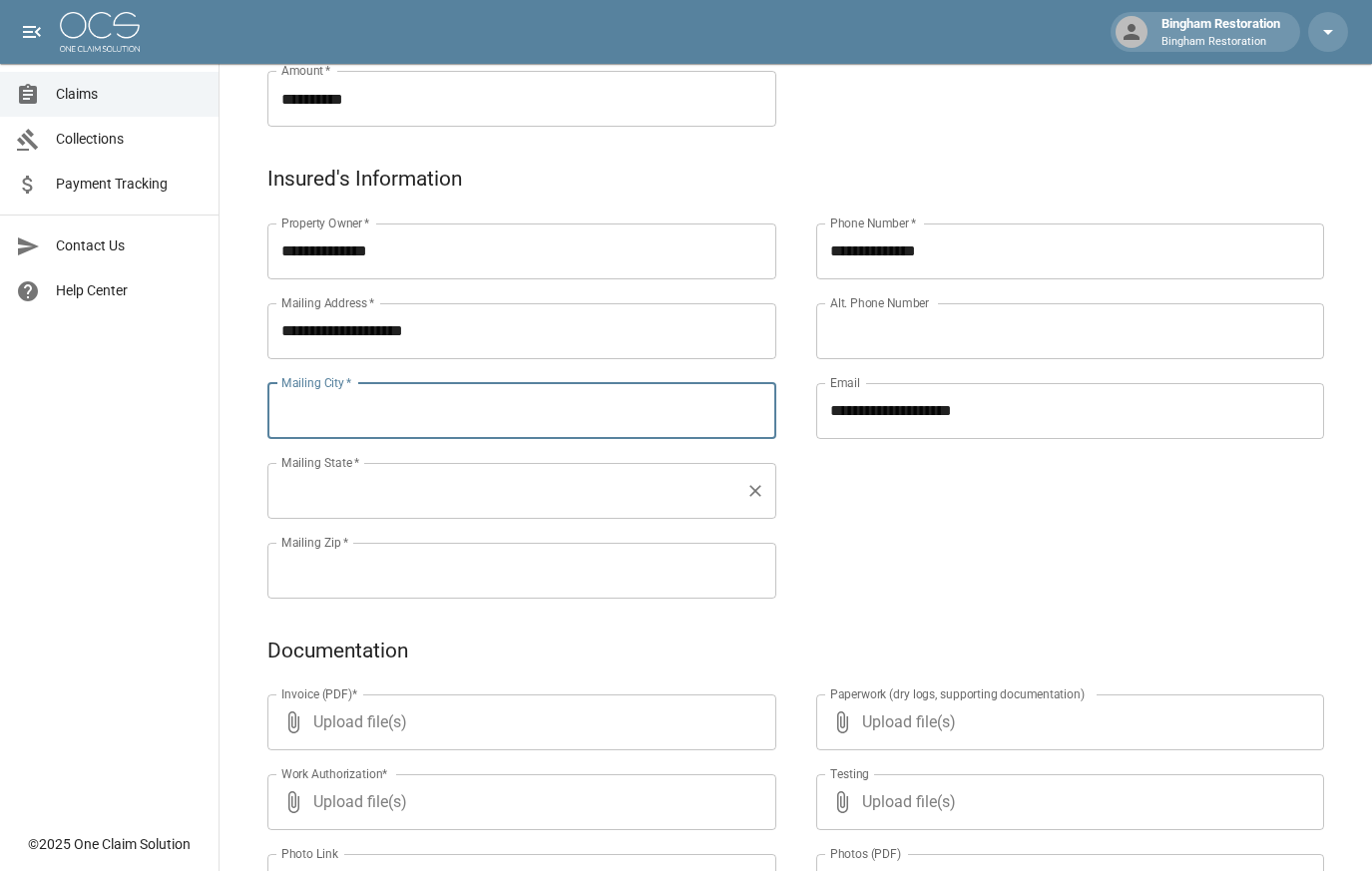 type on "******" 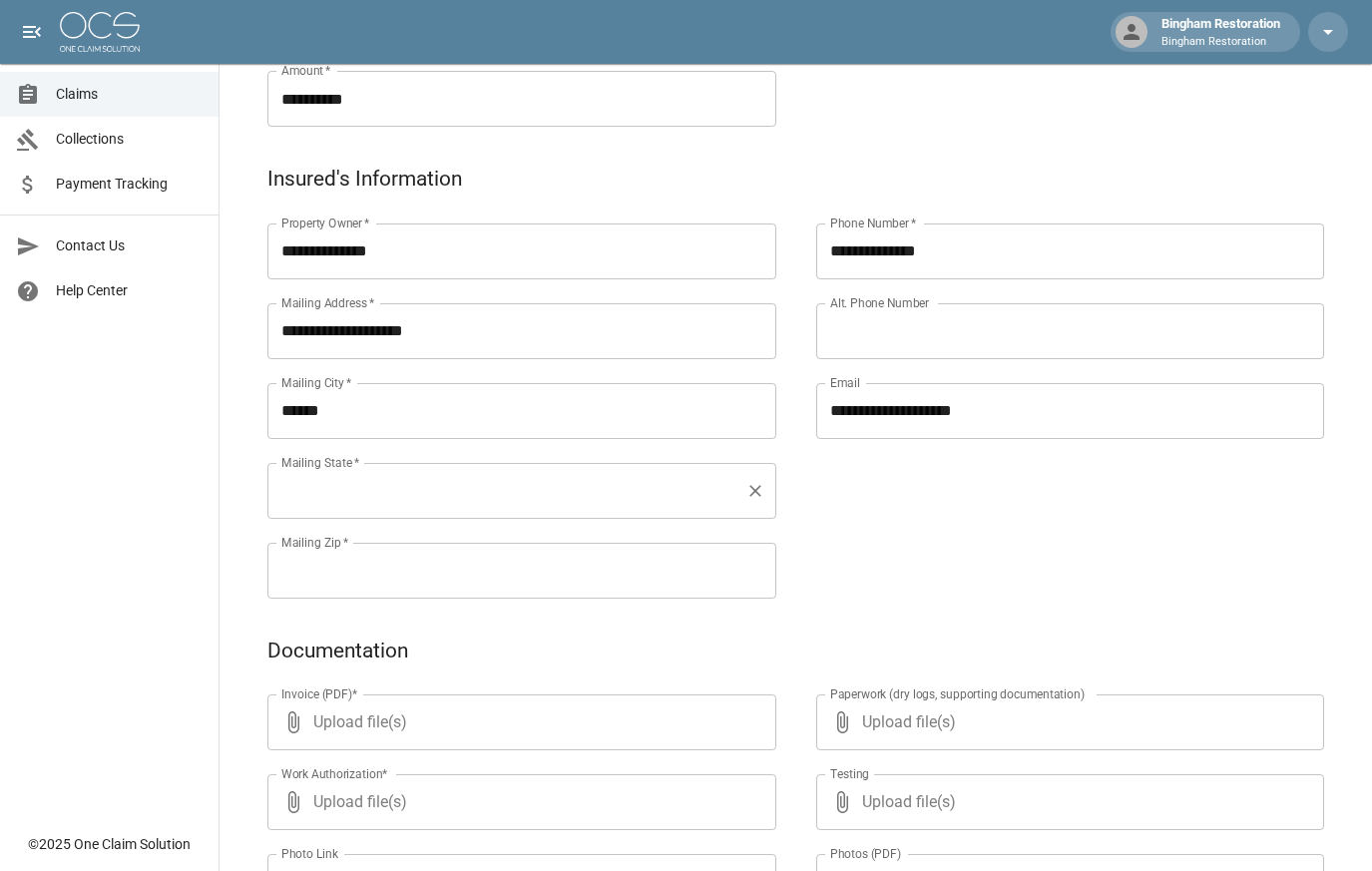 click on "Mailing State &nbsp; *" at bounding box center (507, 491) 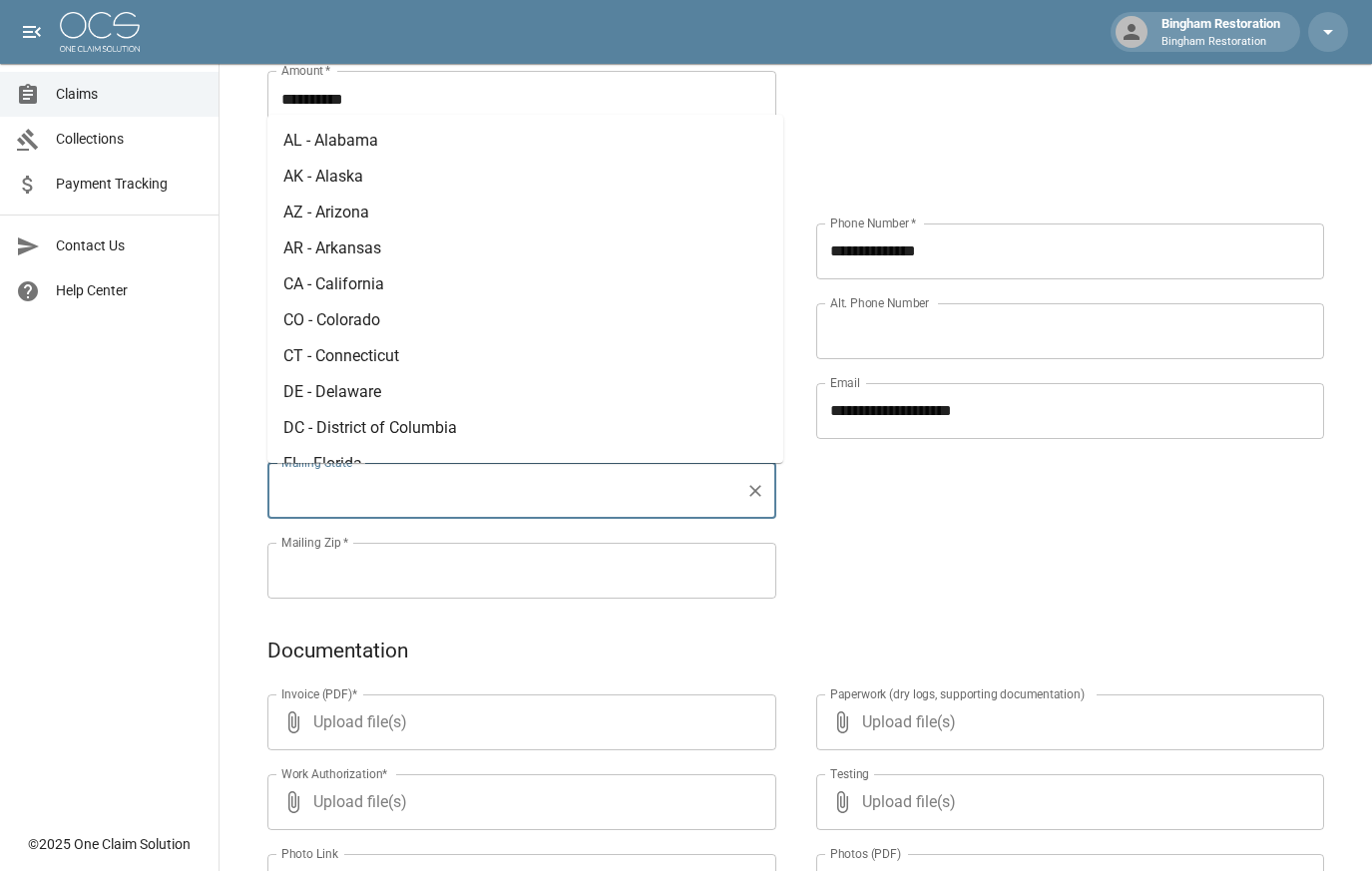 click on "AZ - Arizona" at bounding box center [525, 213] 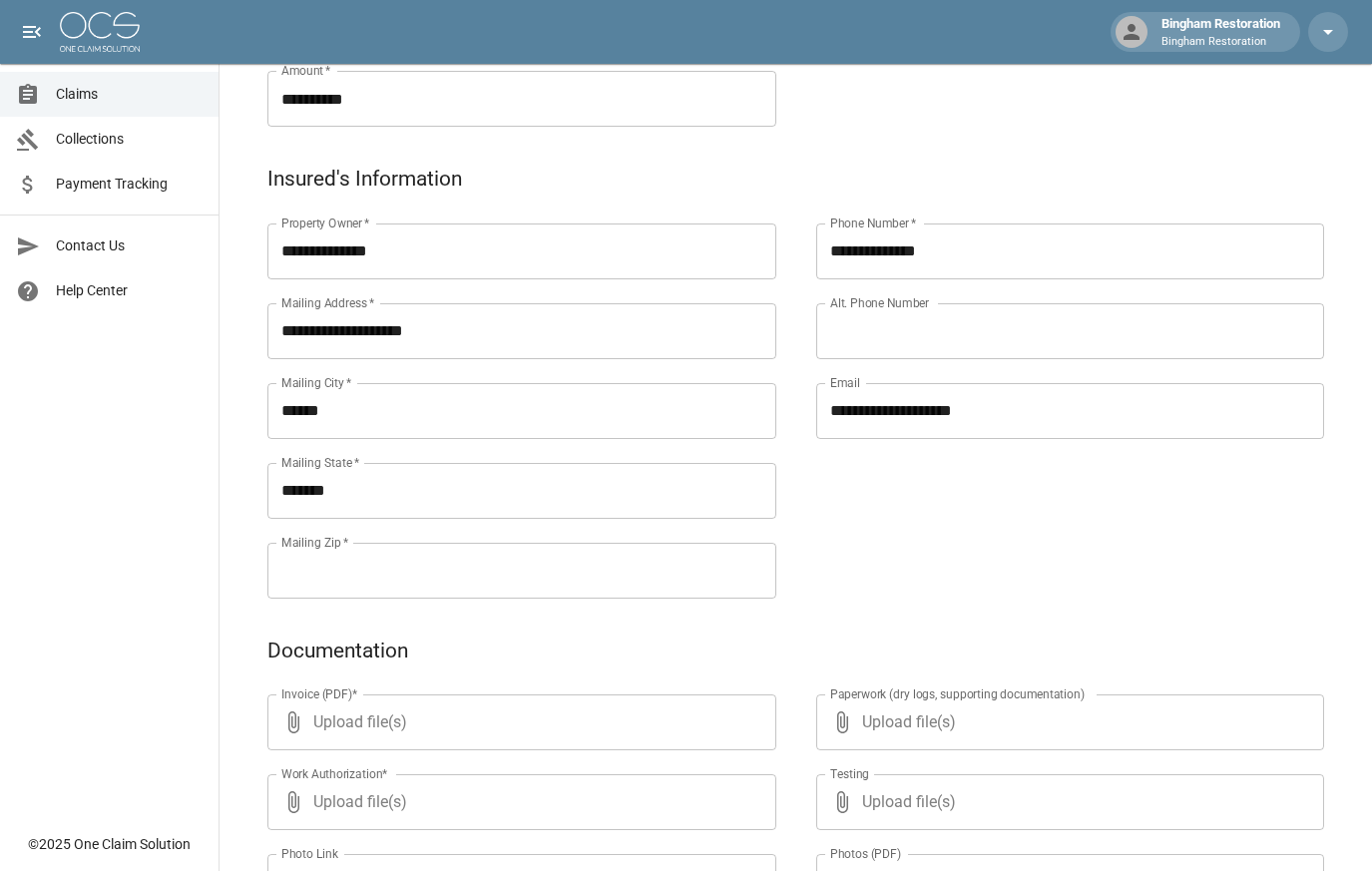 click on "Mailing Zip &nbsp; *" at bounding box center [522, 571] 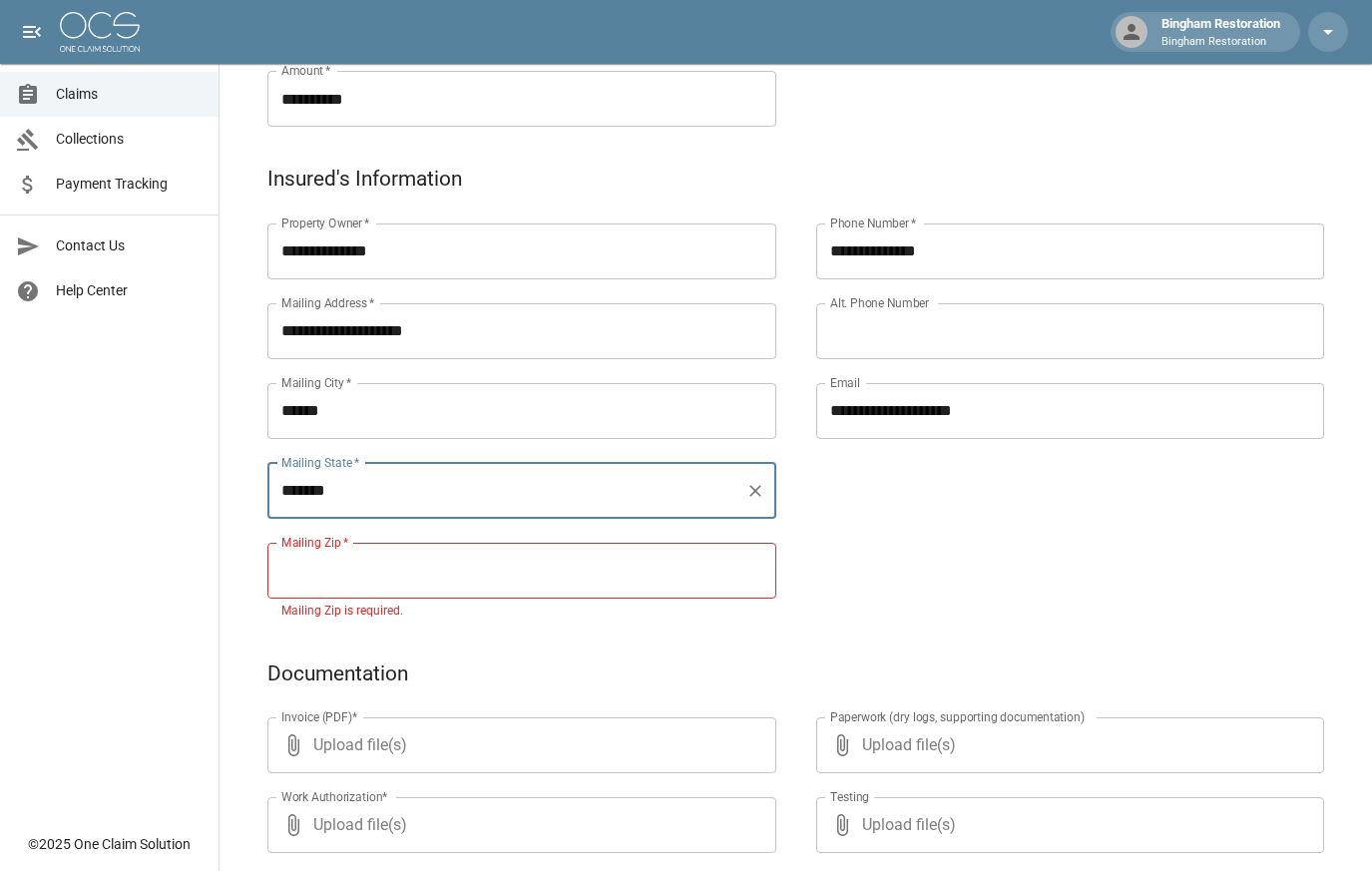 click on "Mailing Zip &nbsp; *" at bounding box center (522, 571) 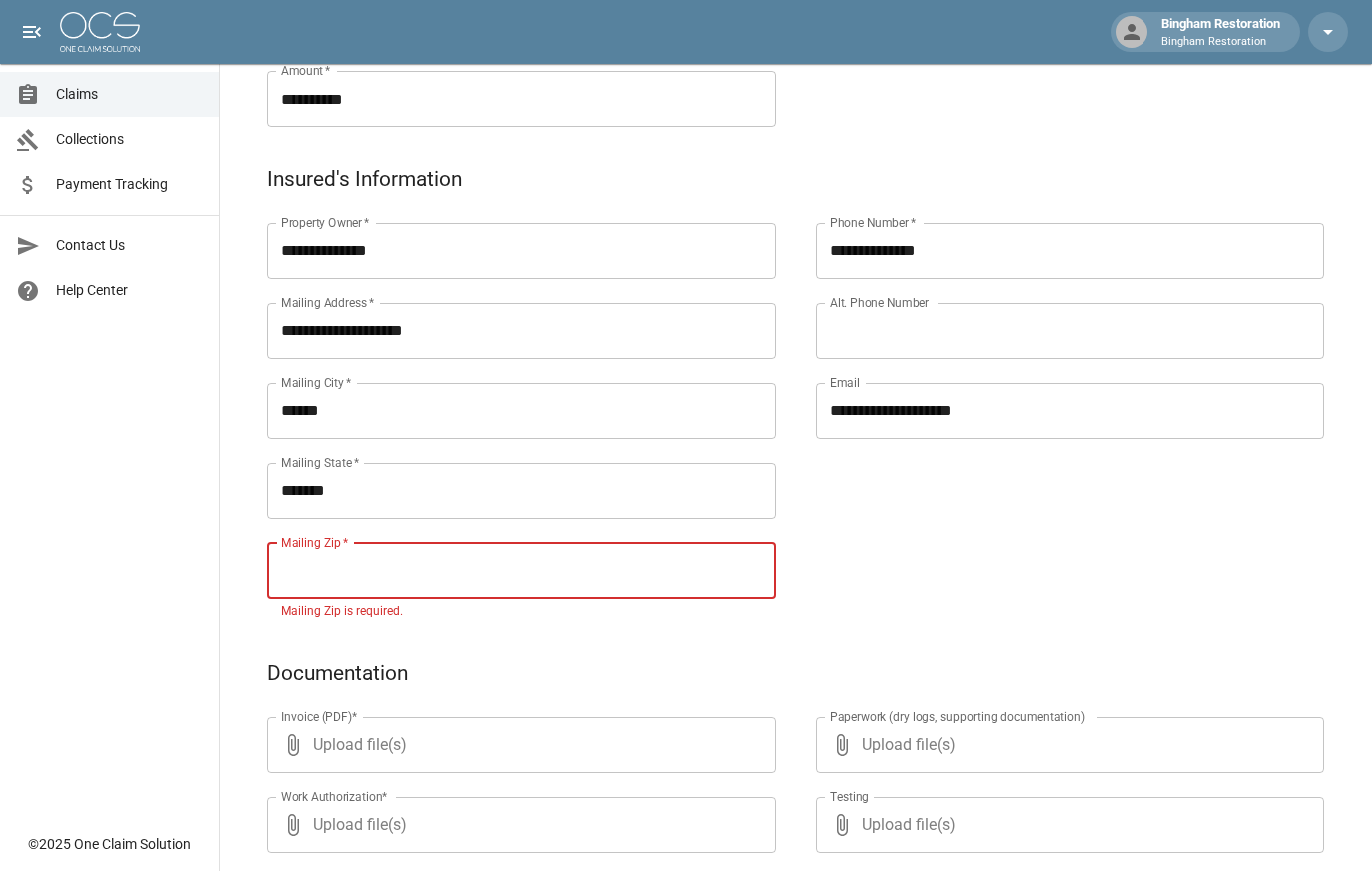 paste on "*****" 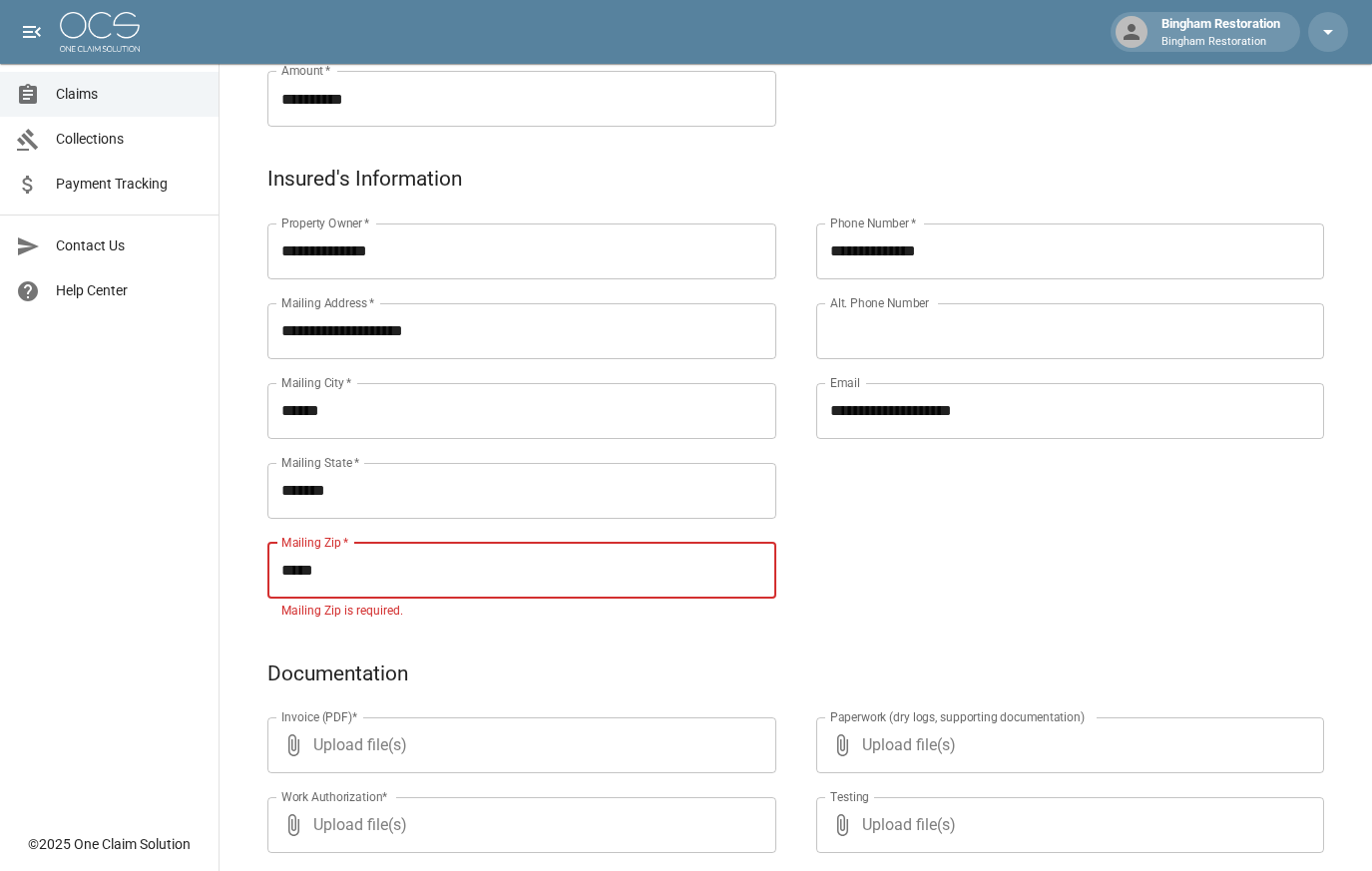 type on "*****" 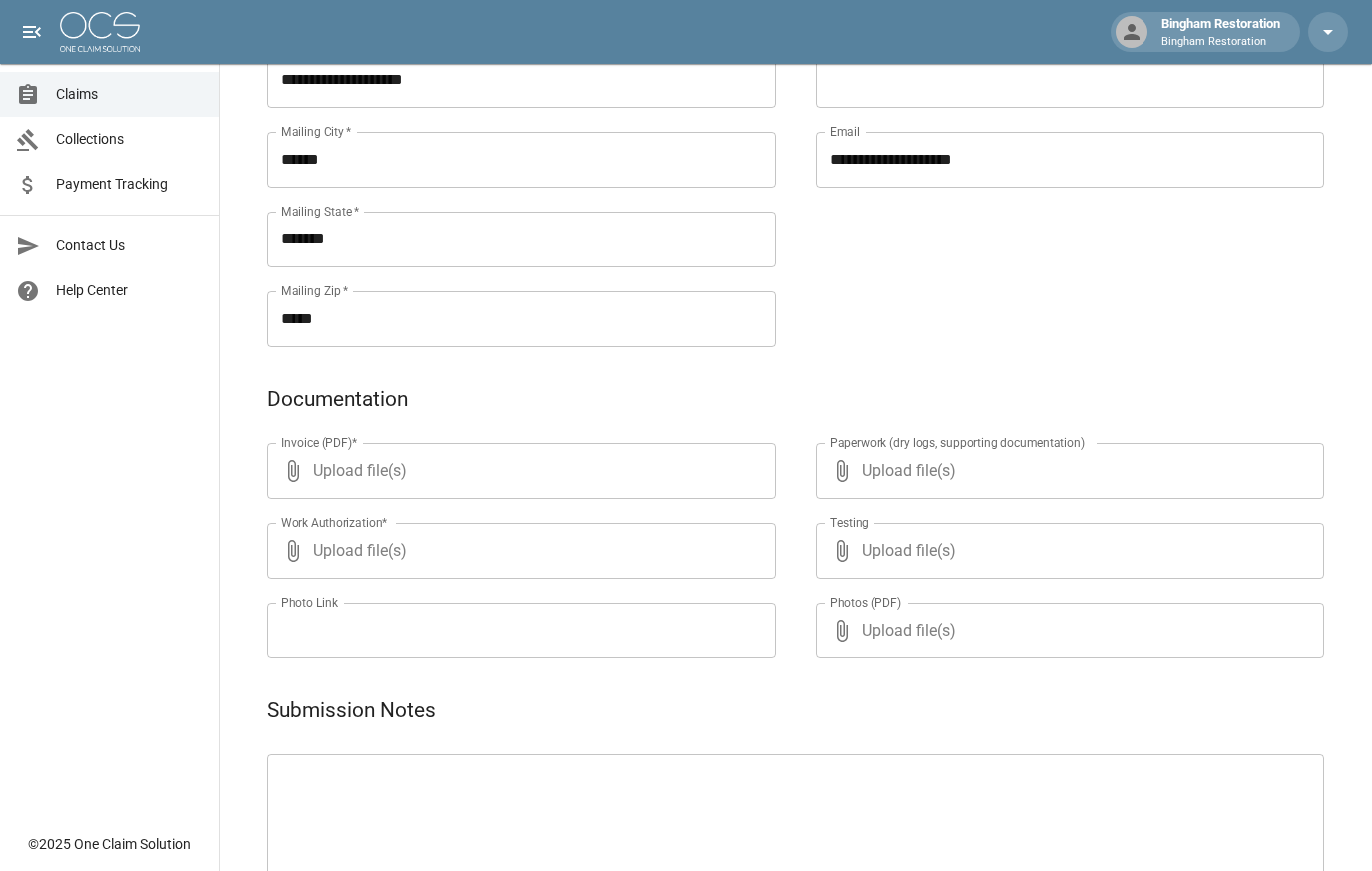 scroll, scrollTop: 967, scrollLeft: 0, axis: vertical 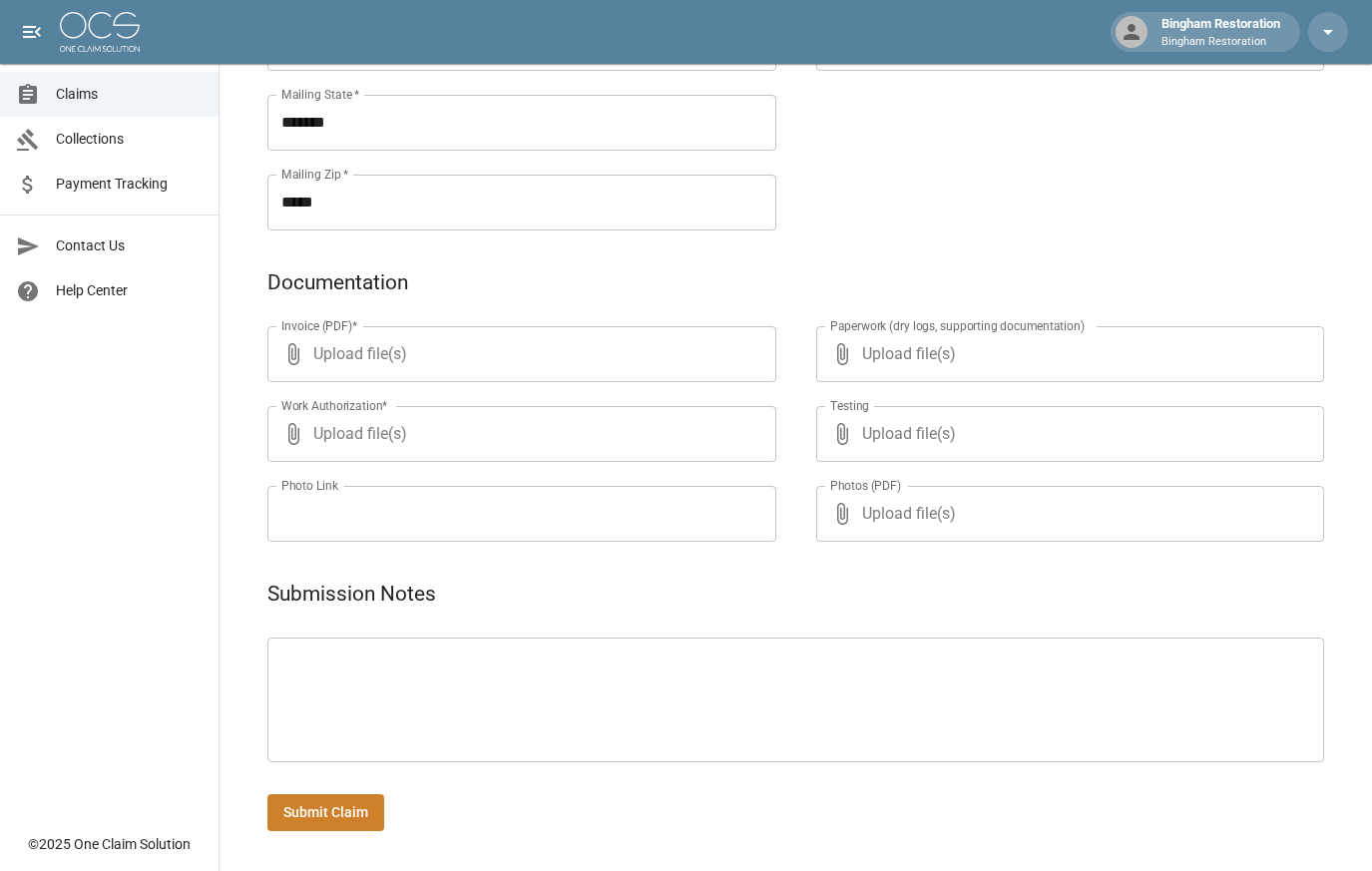 click on "Upload file(s)" at bounding box center (518, 354) 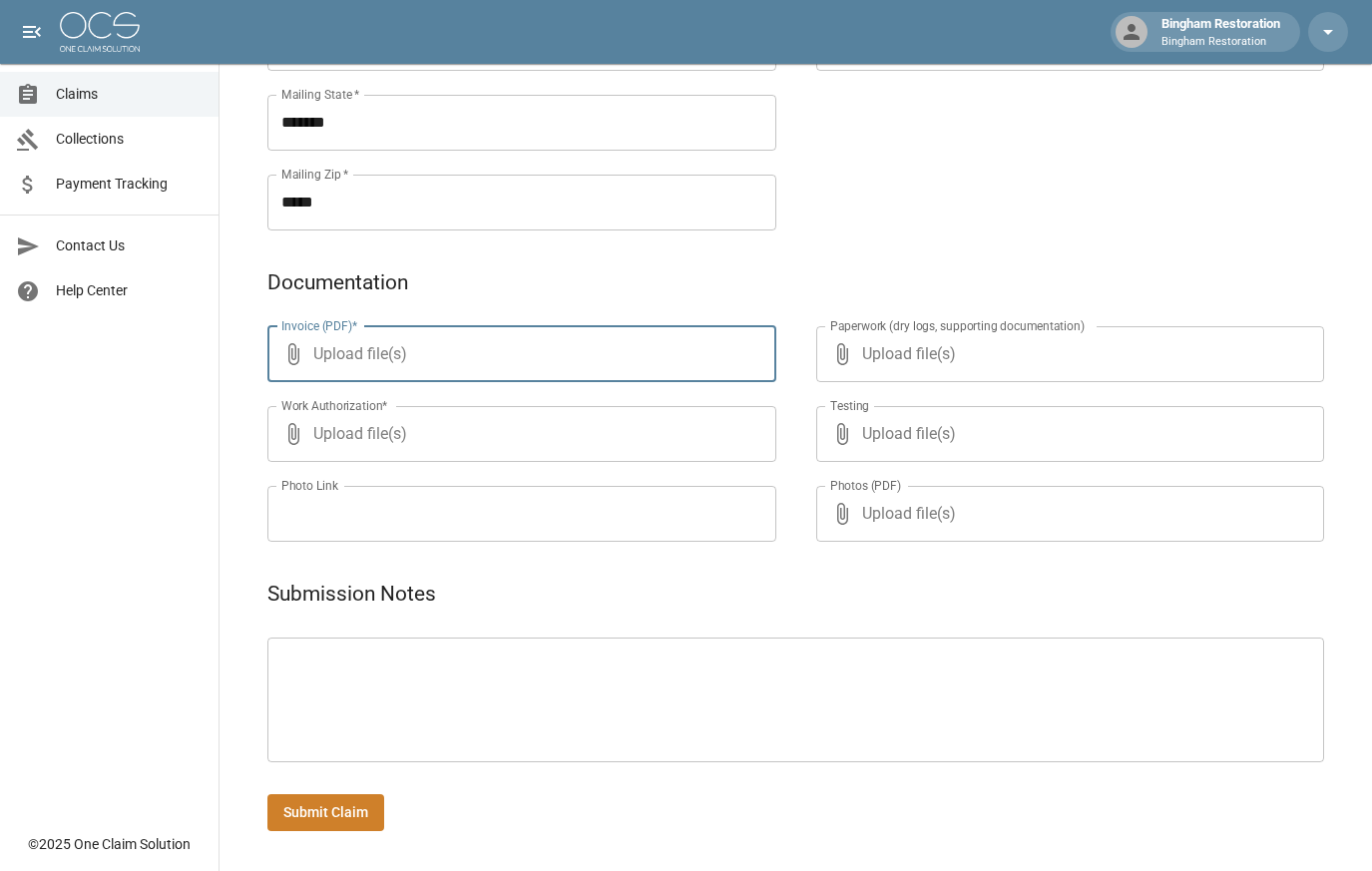 type on "**********" 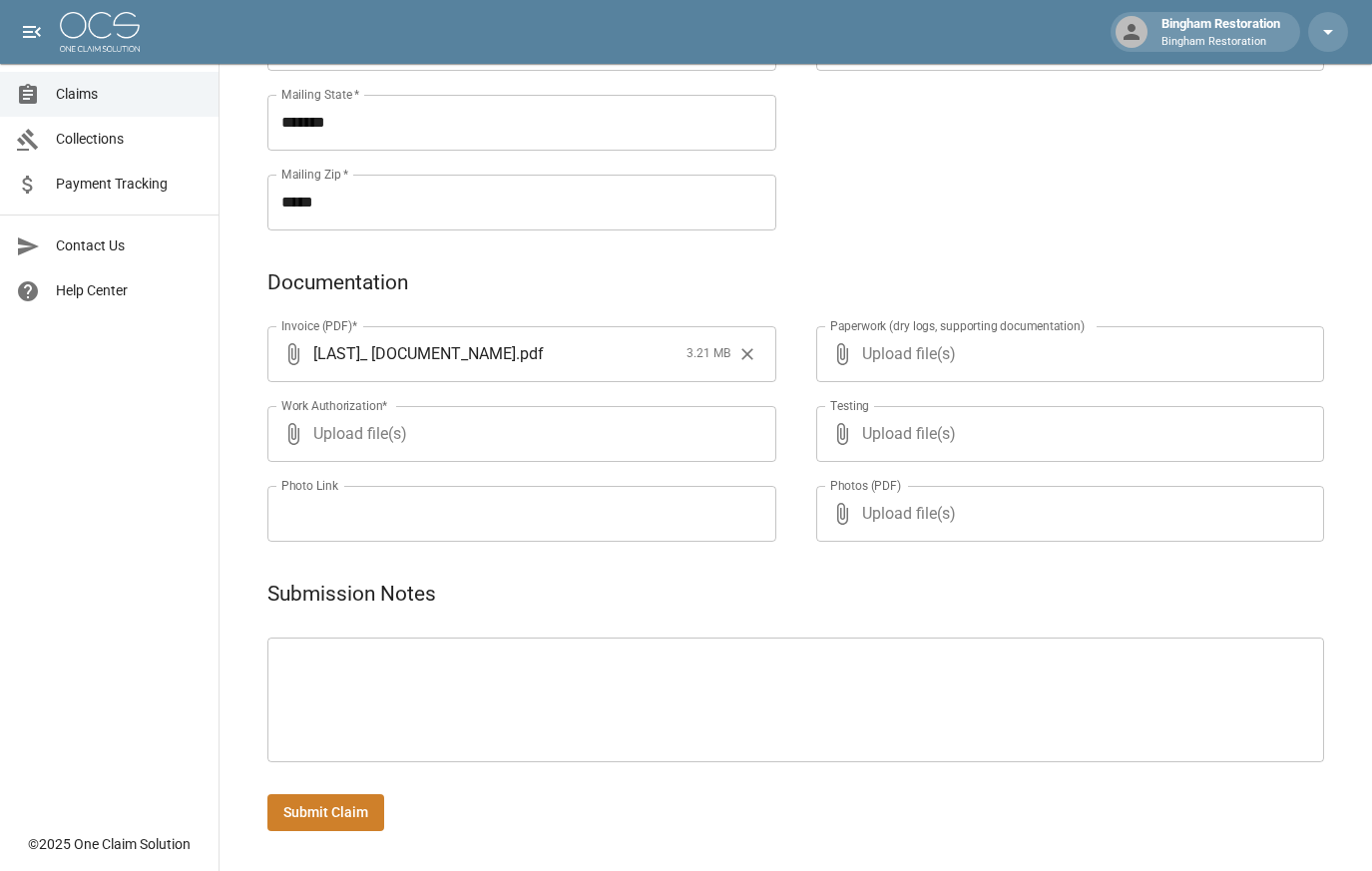 click on "Upload file(s)" at bounding box center (1067, 354) 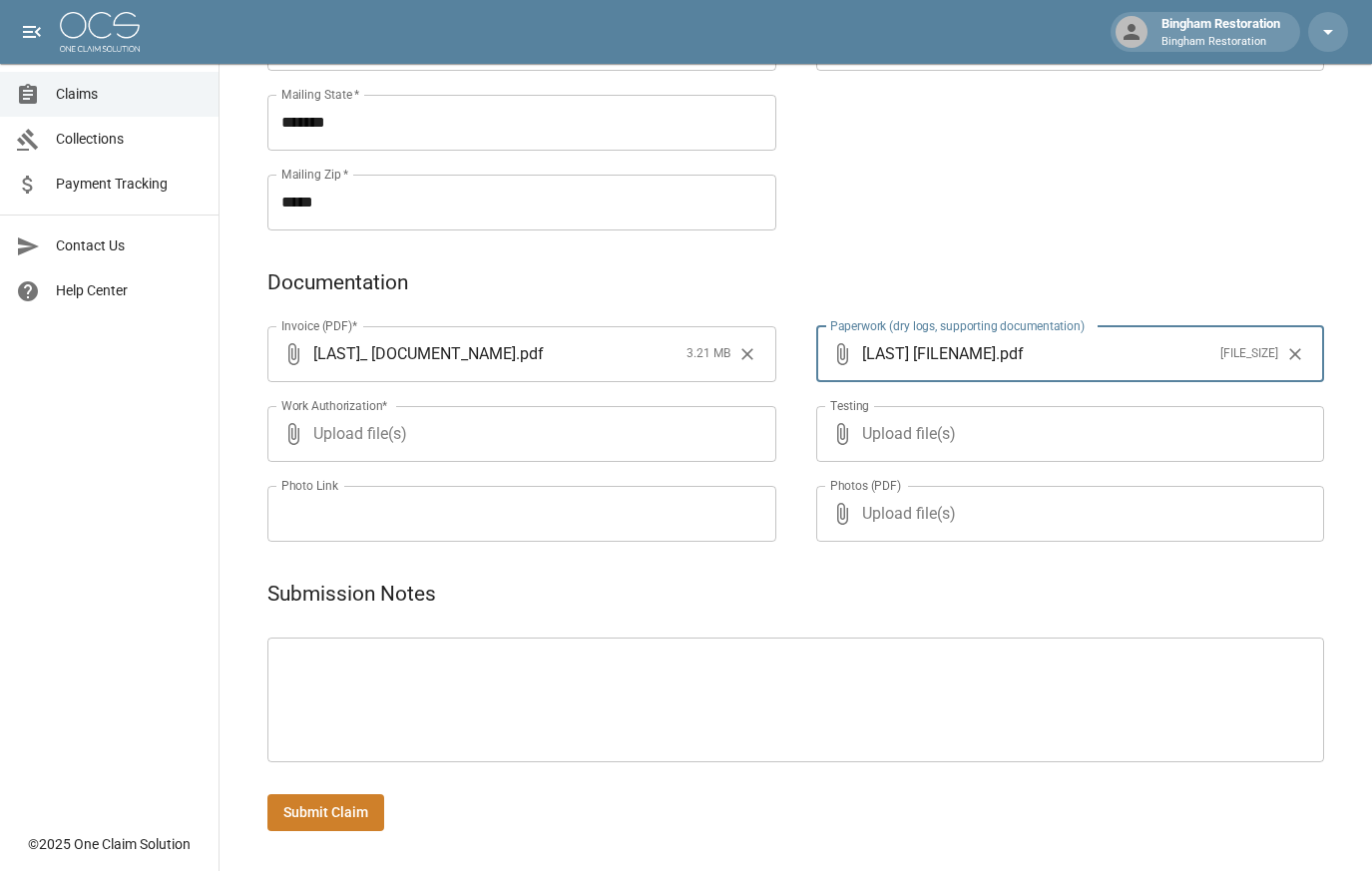 click on "Paperwork (dry logs, supporting documentation) ​ Margaret Eller WA_JL_MM - TUC . pdf 553 kB Paperwork (dry logs, supporting documentation) Testing ​ Upload file(s) Testing Photos (PDF) ​ Upload file(s) Photos (PDF)" at bounding box center [1051, 410] 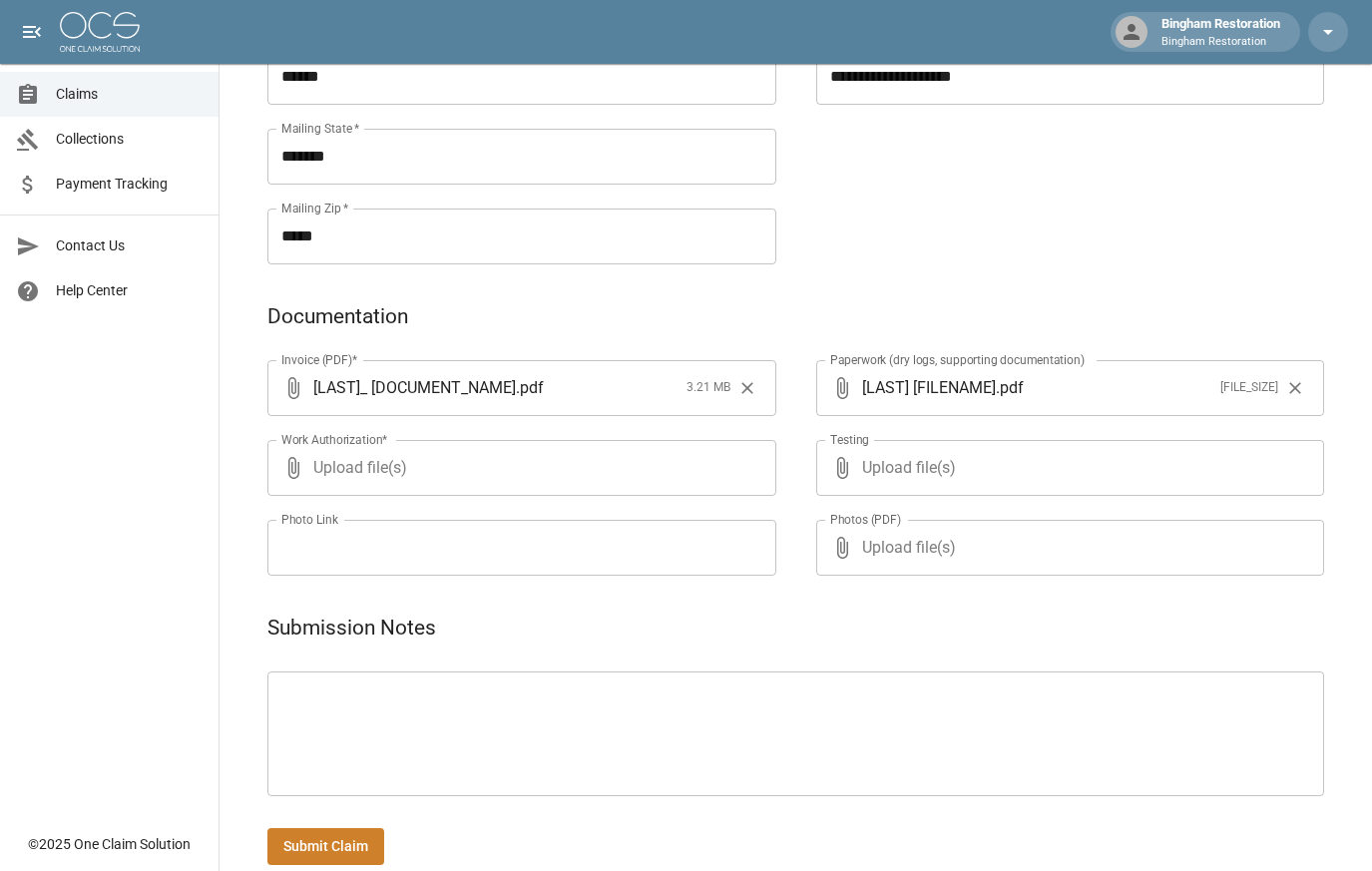 scroll, scrollTop: 967, scrollLeft: 0, axis: vertical 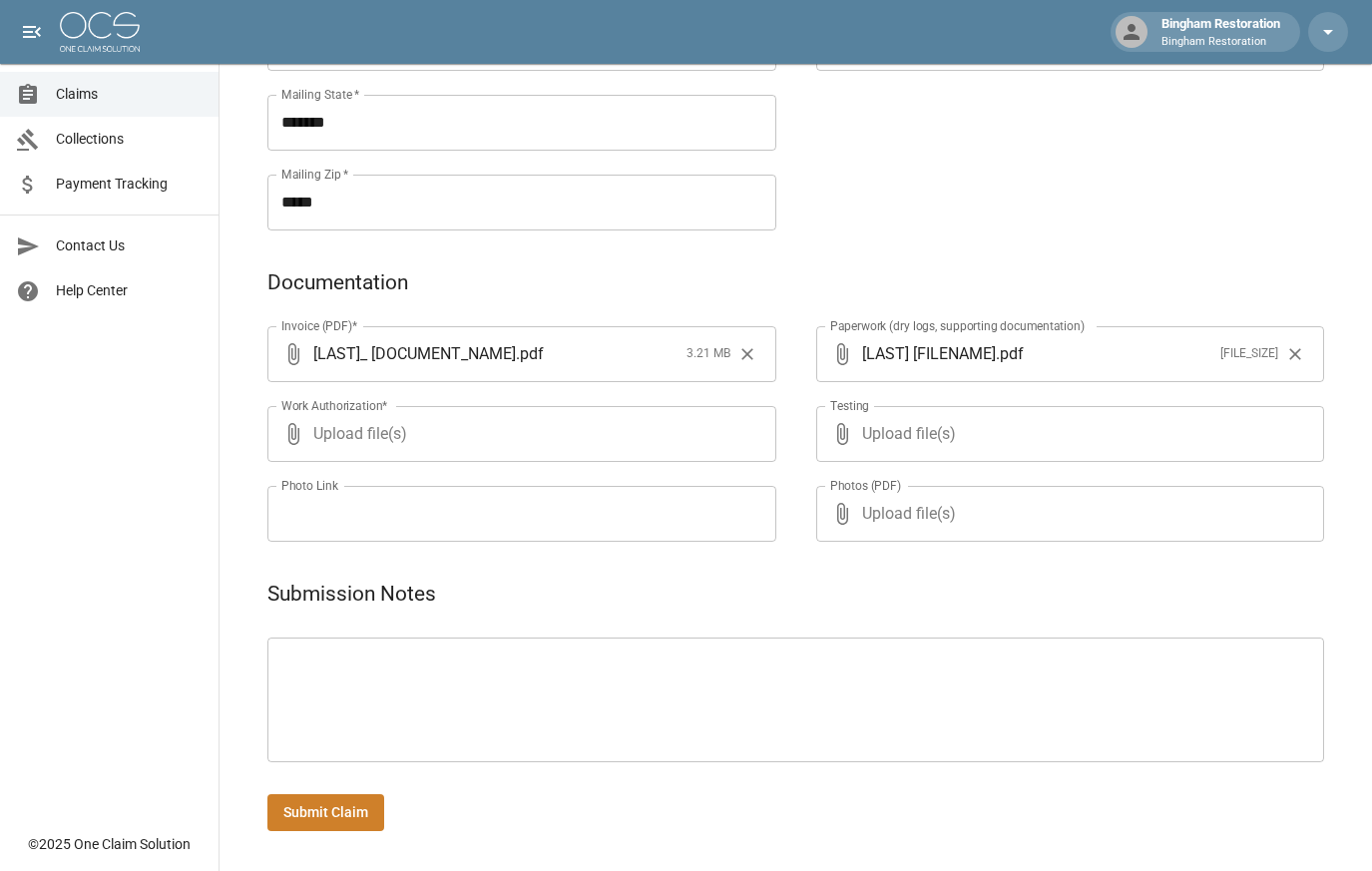 click on "Submit Claim" at bounding box center (325, 812) 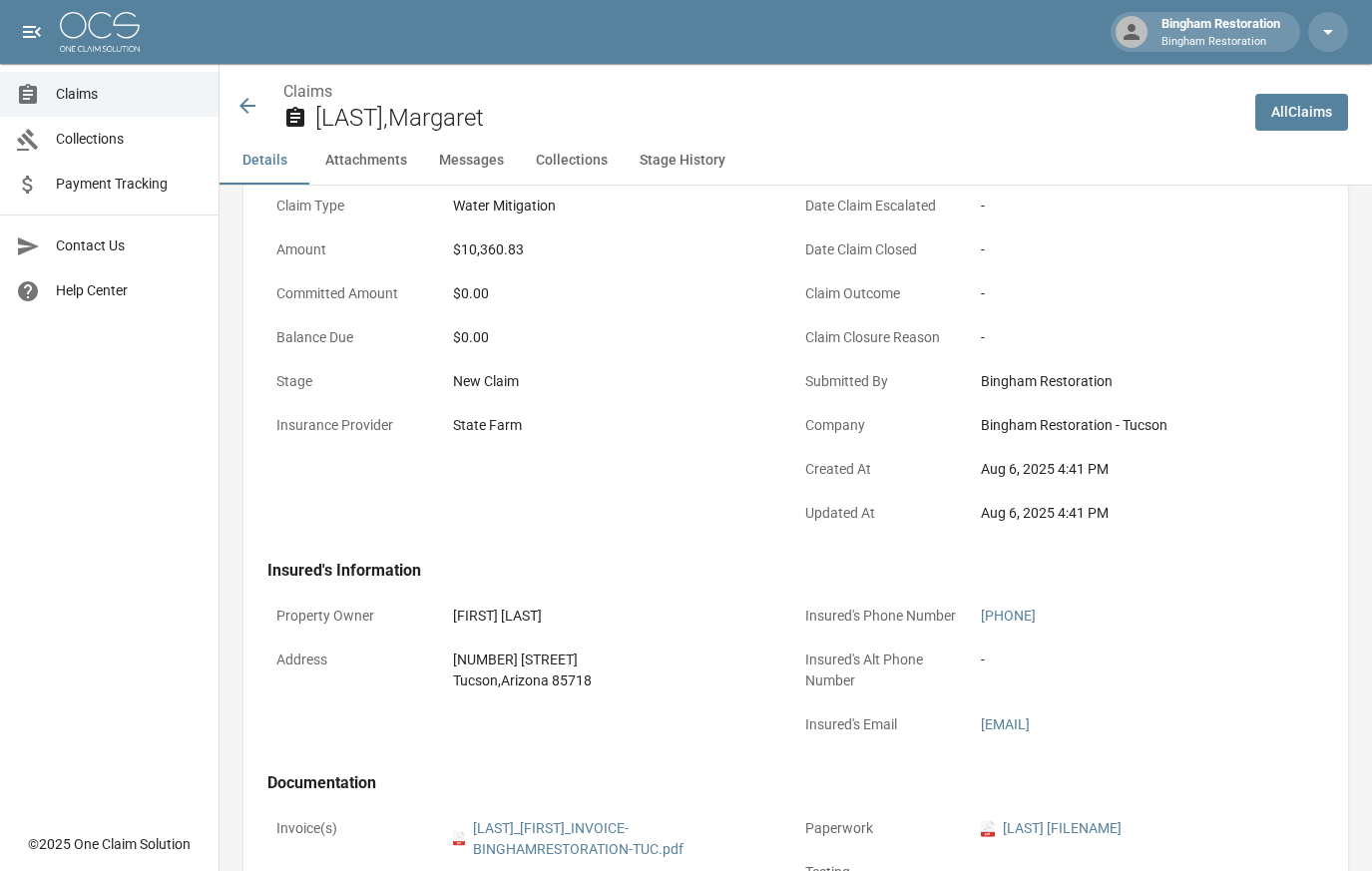 scroll, scrollTop: 399, scrollLeft: 0, axis: vertical 